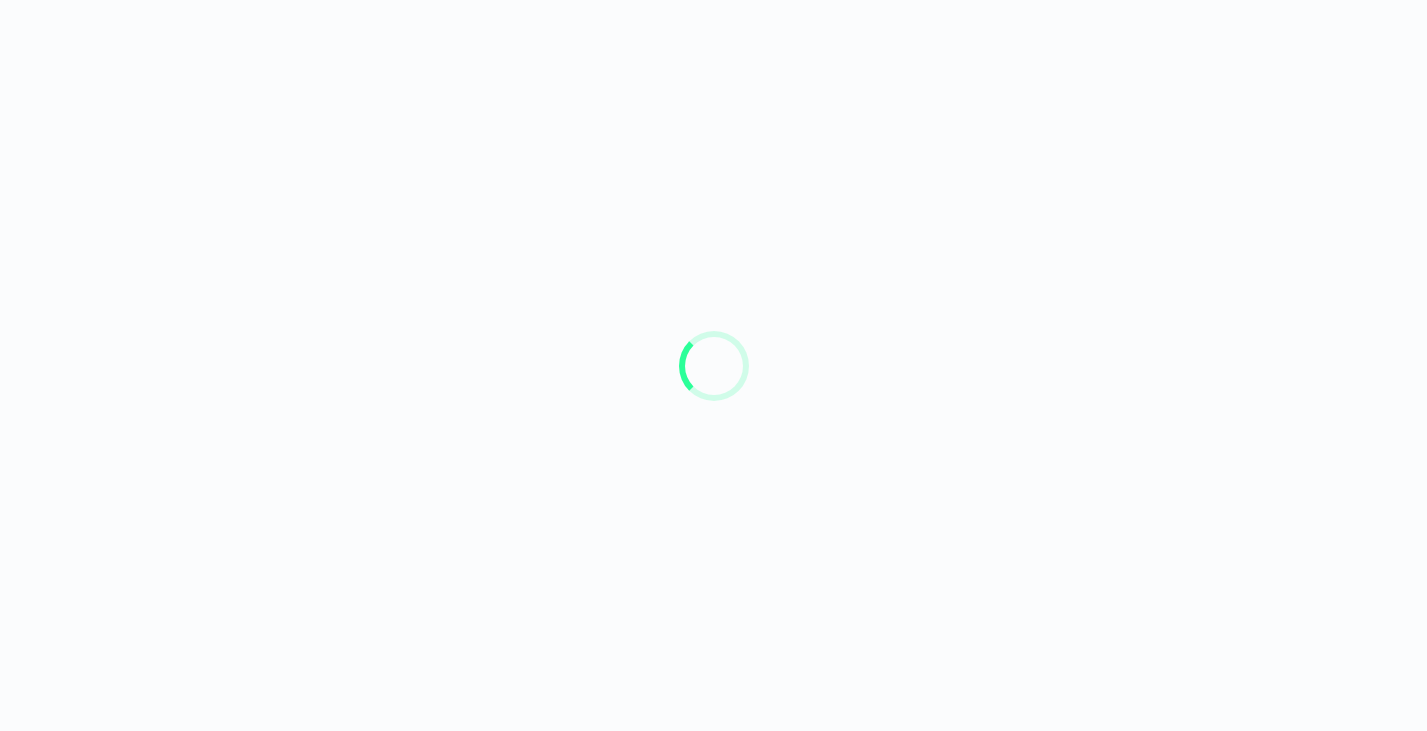 scroll, scrollTop: 0, scrollLeft: 0, axis: both 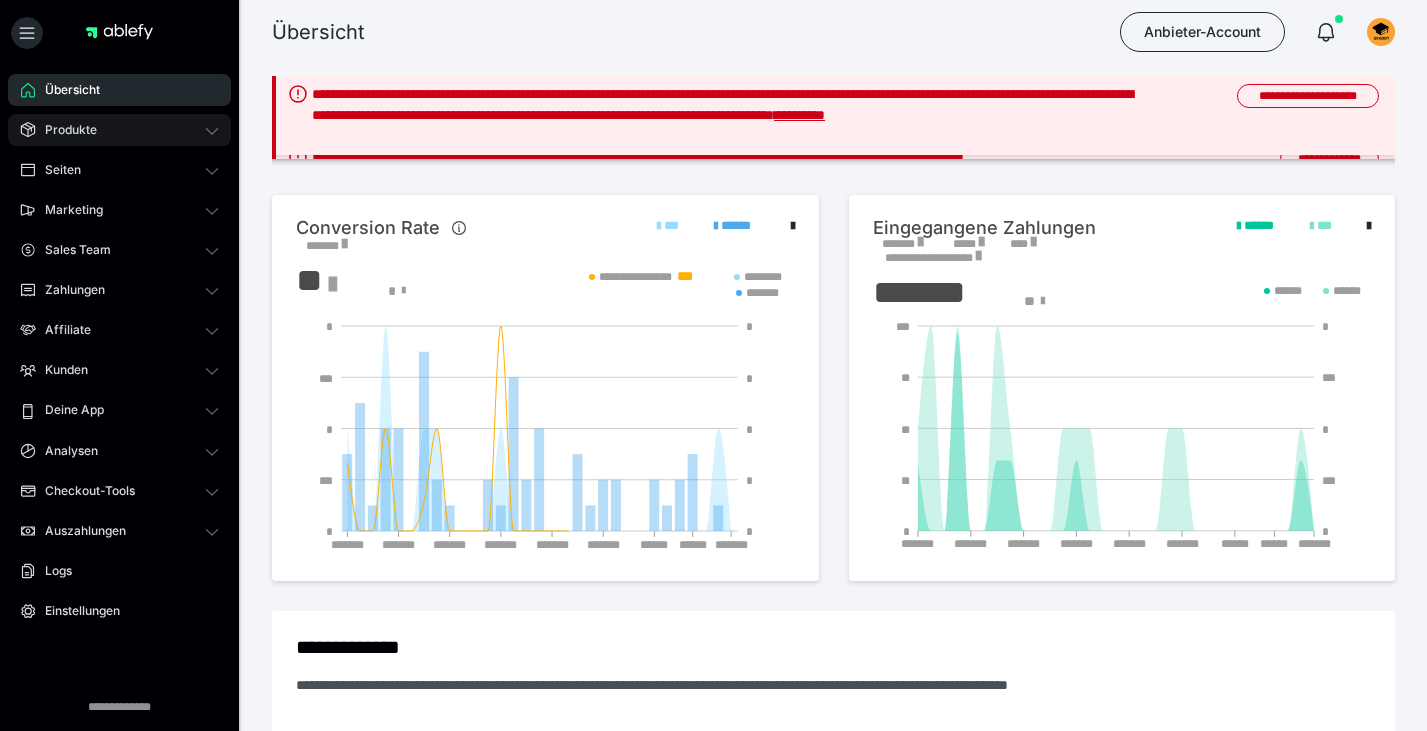 click on "Produkte" at bounding box center (119, 130) 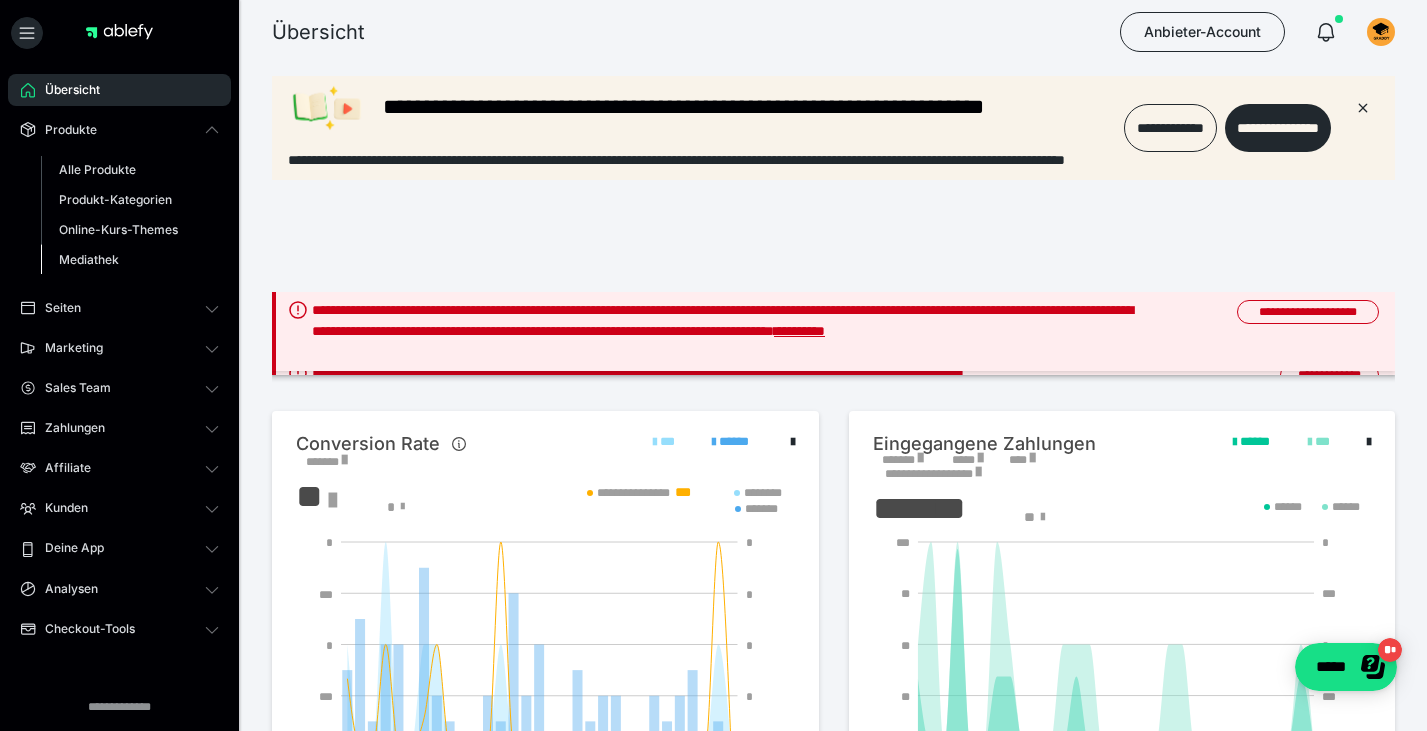 scroll, scrollTop: 0, scrollLeft: 0, axis: both 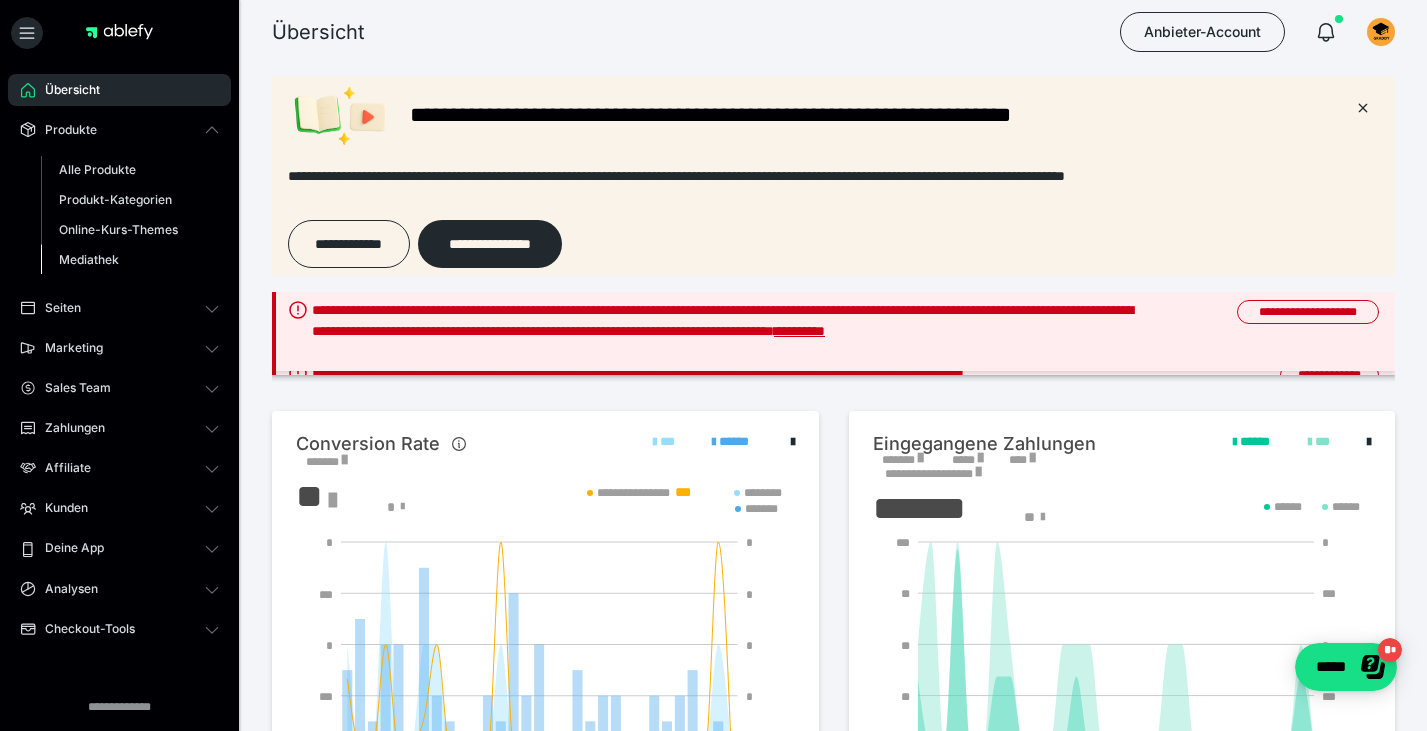 click on "Mediathek" at bounding box center (89, 259) 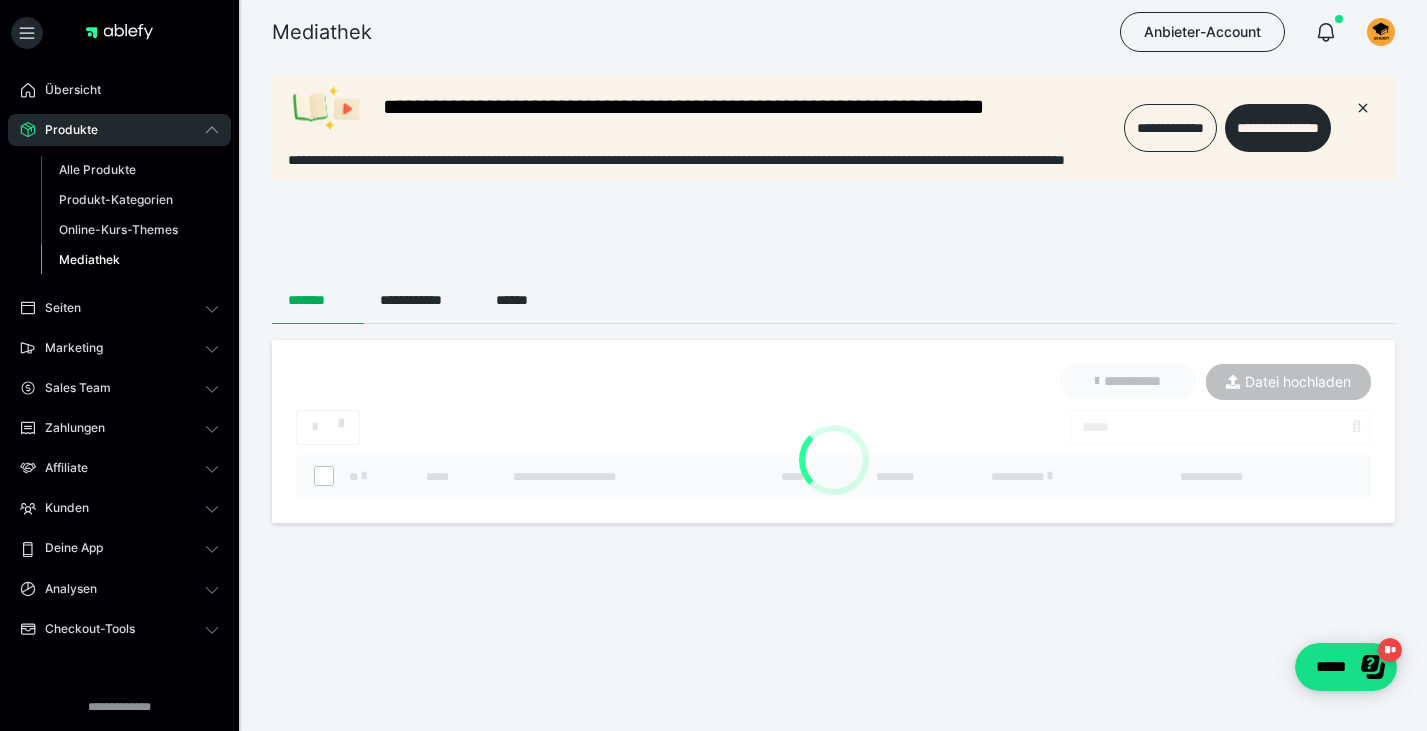 scroll, scrollTop: 0, scrollLeft: 0, axis: both 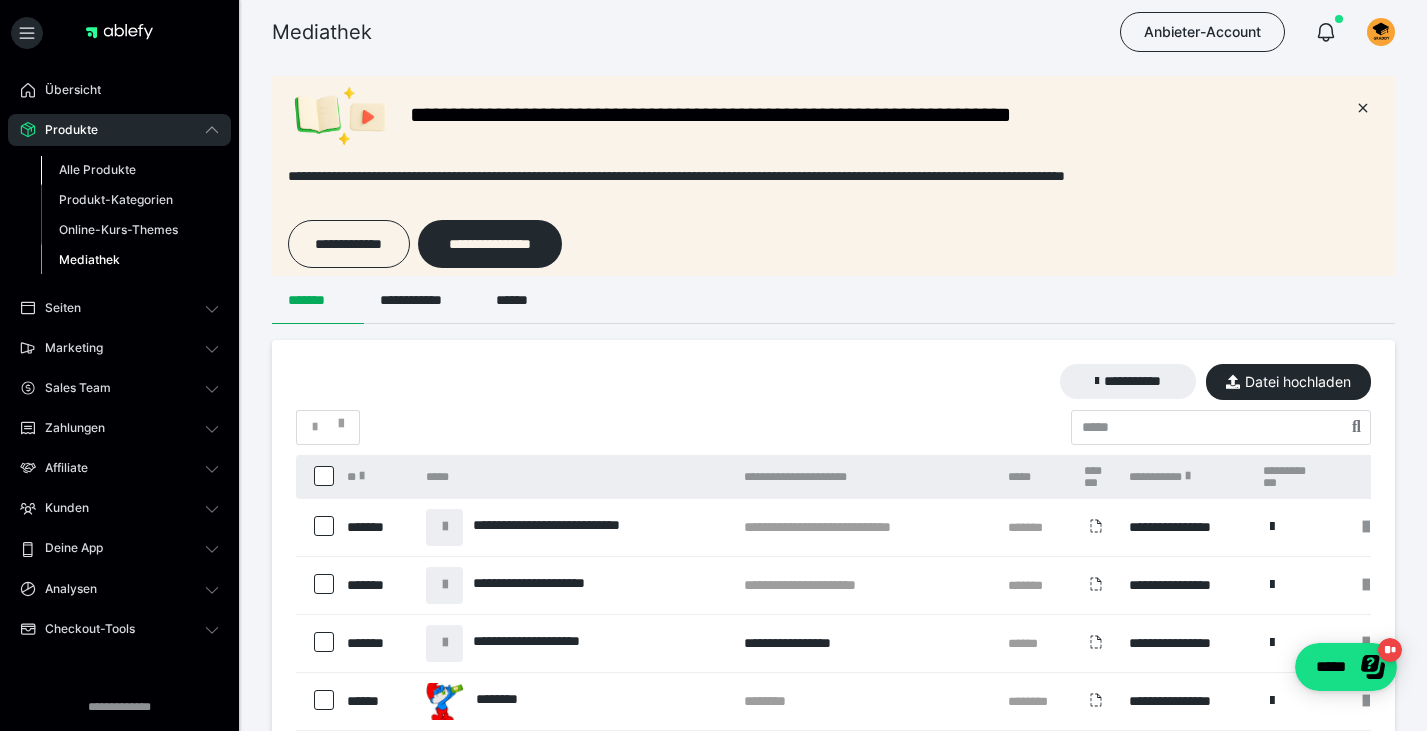 click on "Alle Produkte" at bounding box center (97, 169) 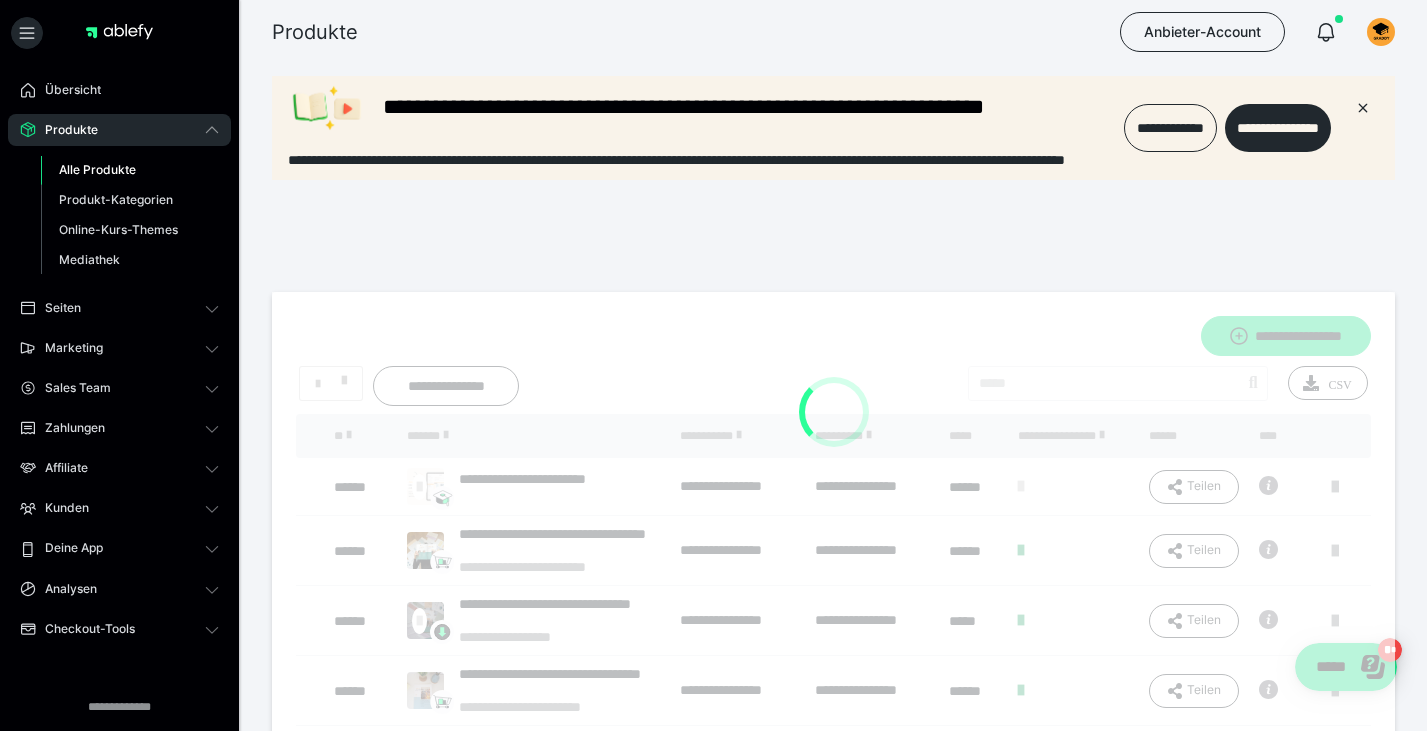 scroll, scrollTop: 0, scrollLeft: 0, axis: both 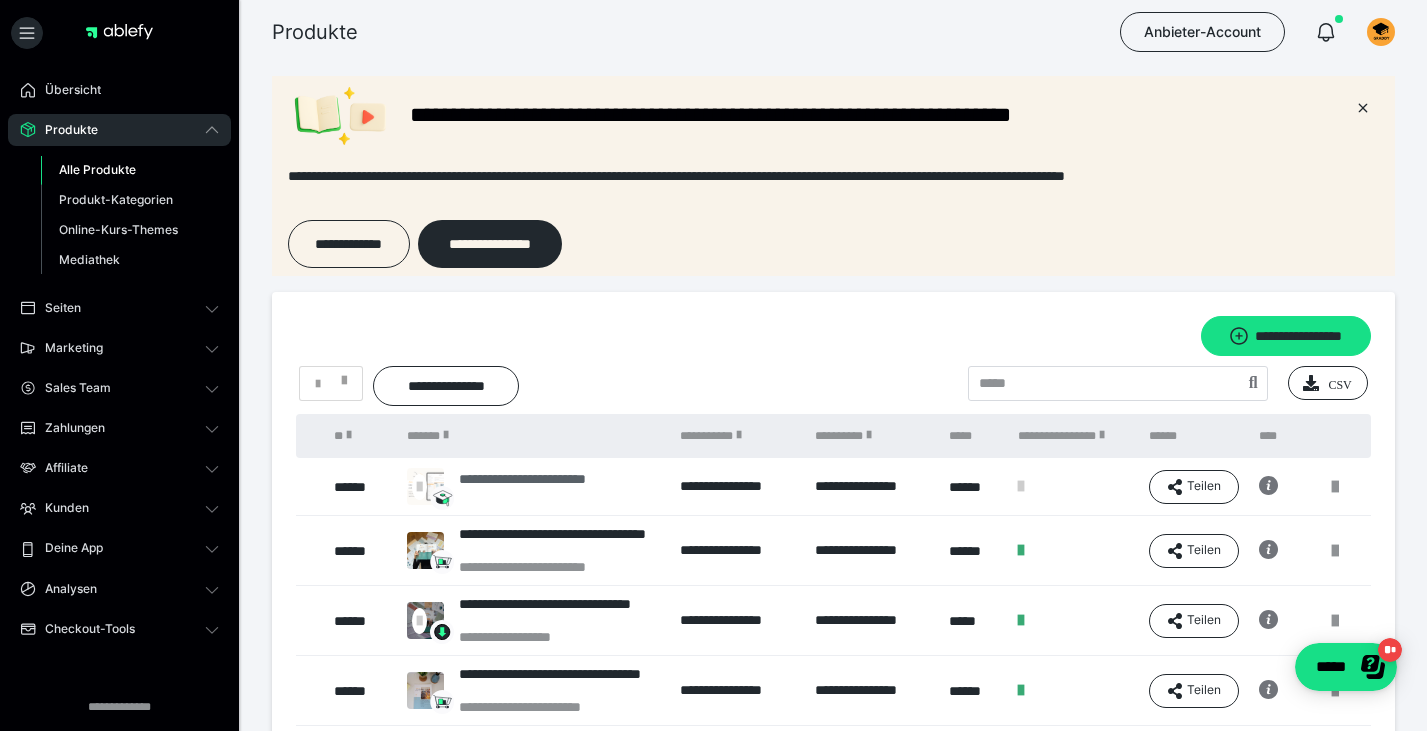 click on "**********" at bounding box center (560, 487) 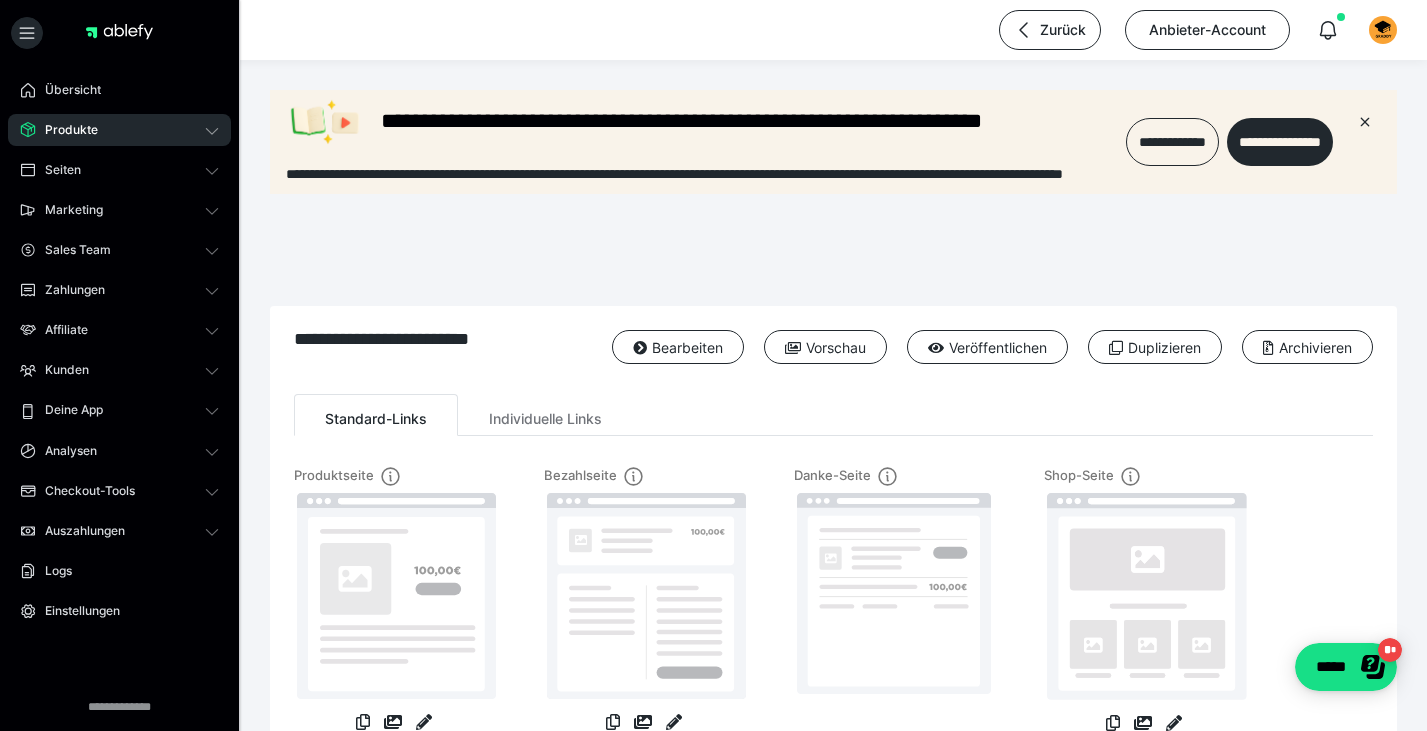 scroll, scrollTop: 0, scrollLeft: 0, axis: both 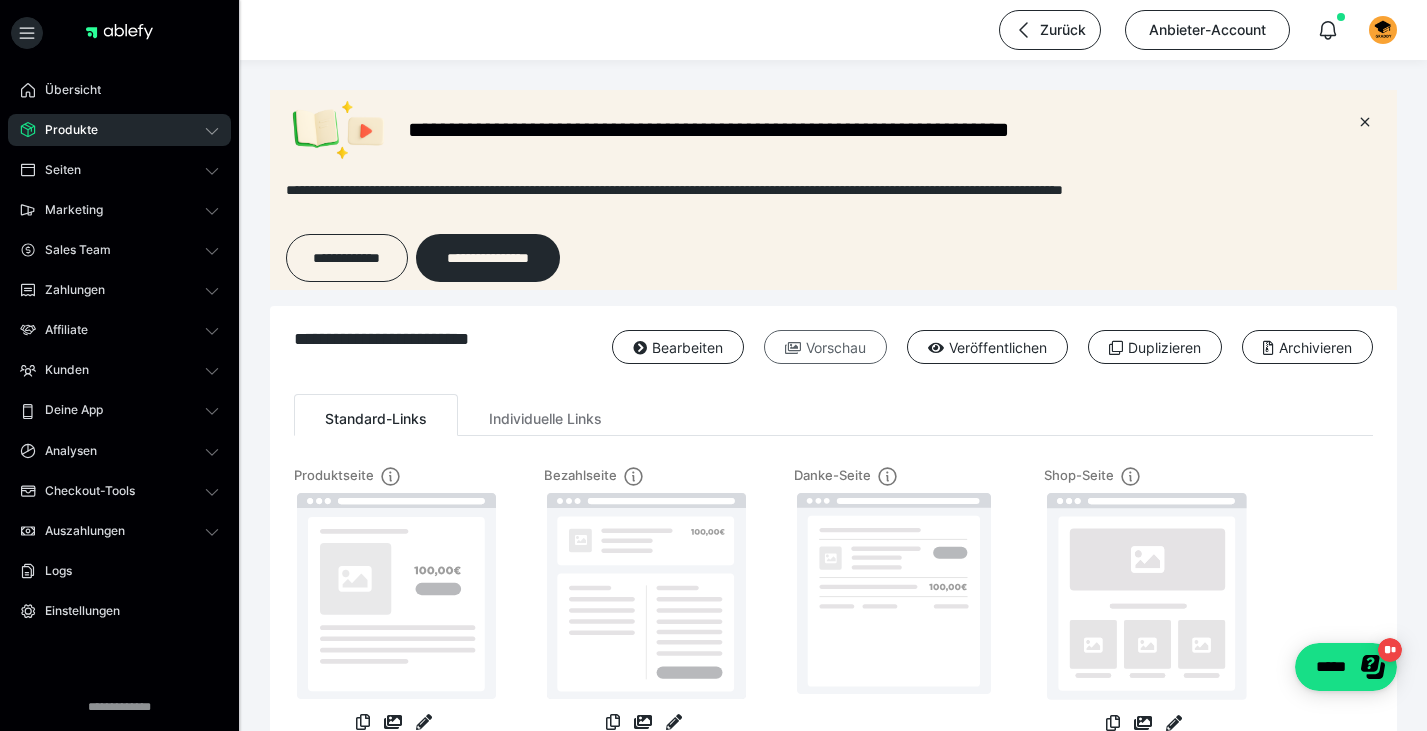 click on "Vorschau" at bounding box center [825, 347] 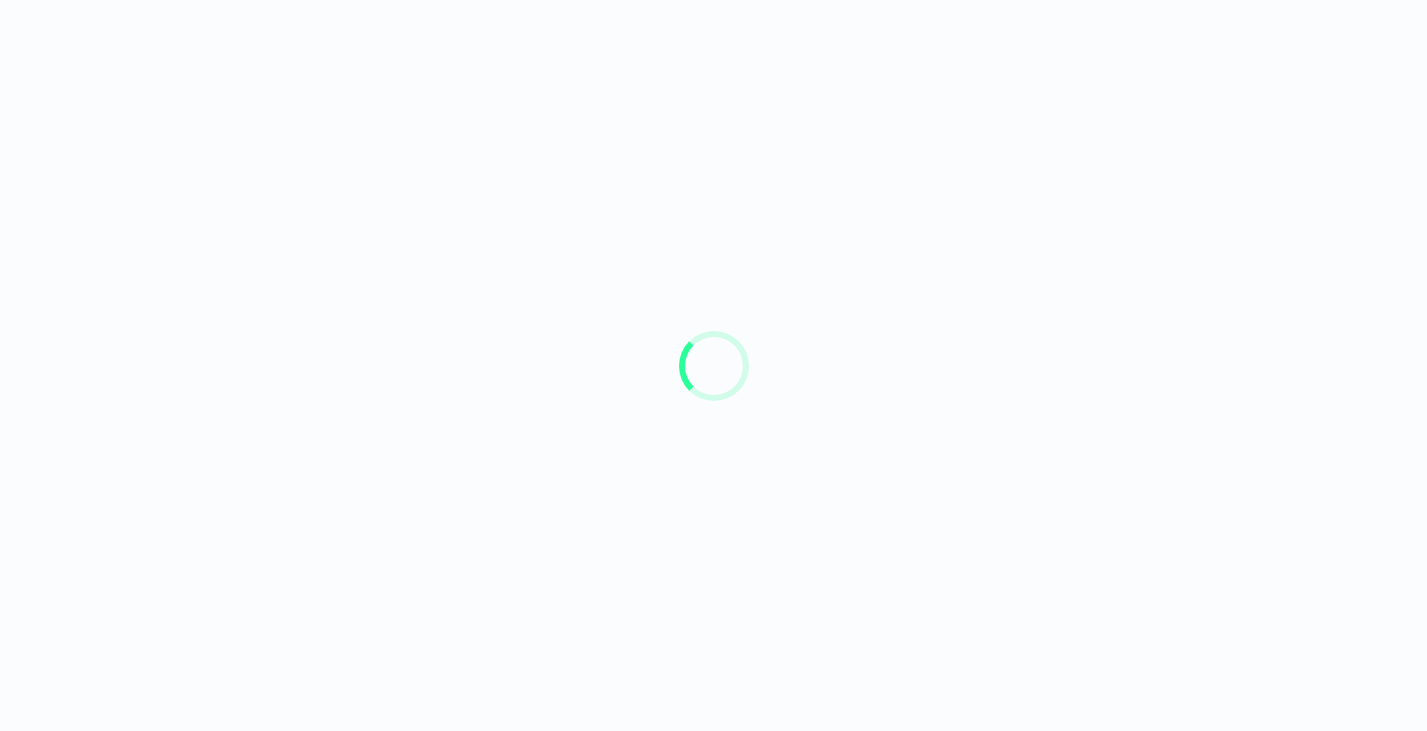 scroll, scrollTop: 0, scrollLeft: 0, axis: both 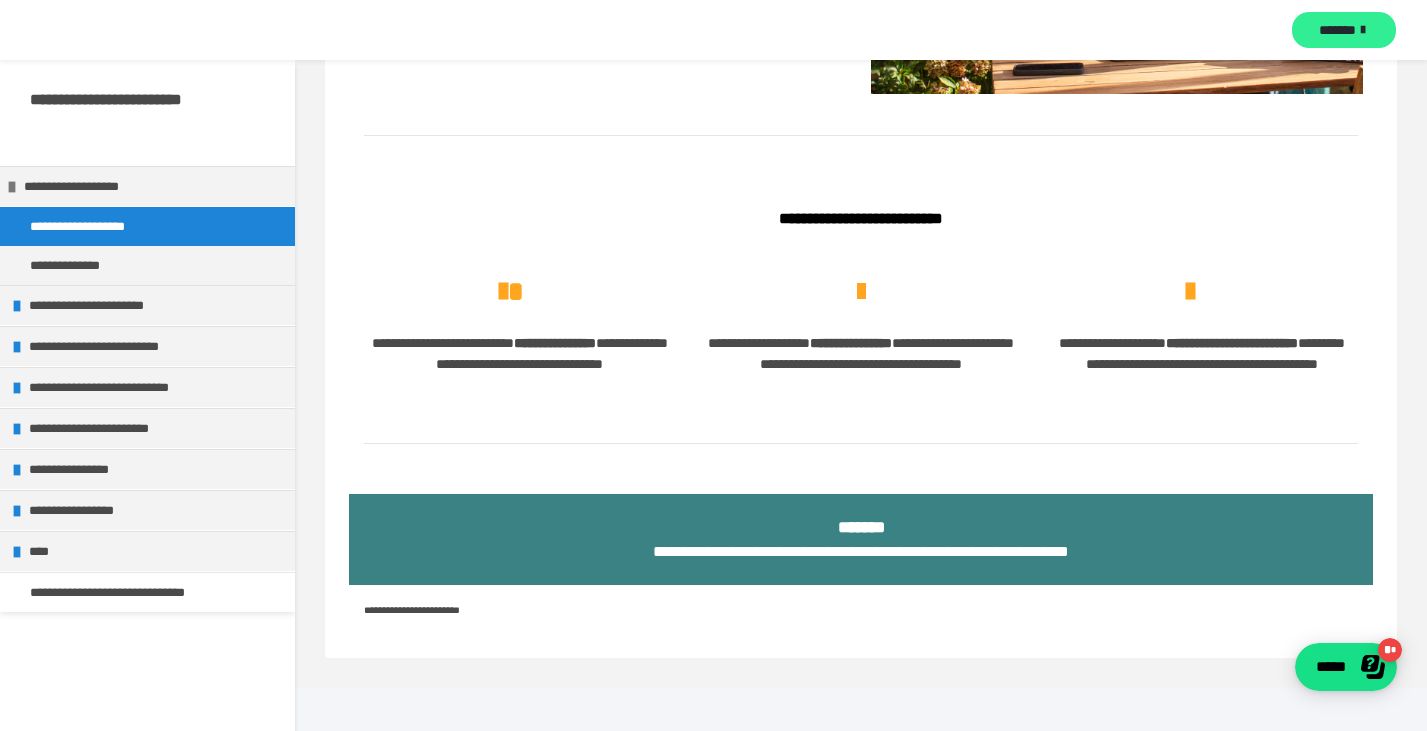 click on "*******" at bounding box center [1337, 30] 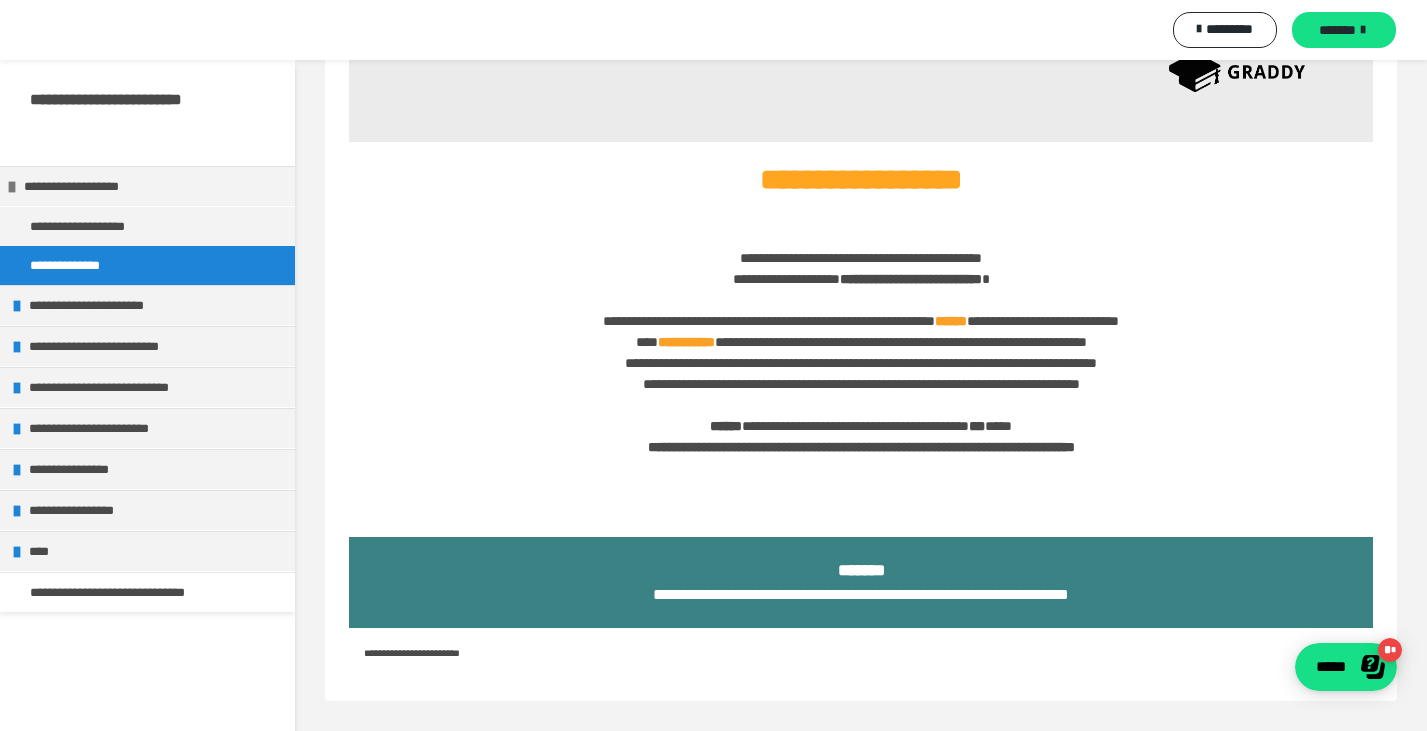 scroll, scrollTop: 109, scrollLeft: 0, axis: vertical 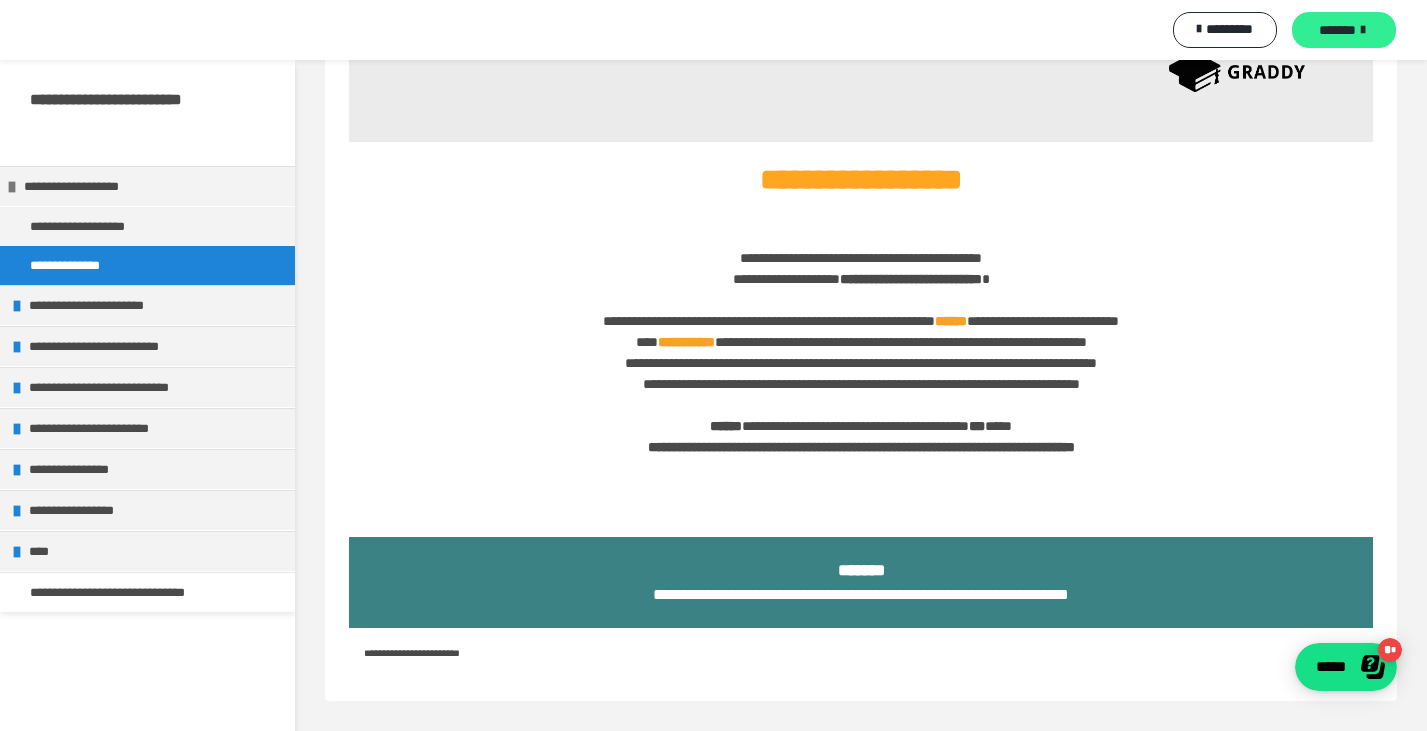 click on "*******" at bounding box center [1337, 30] 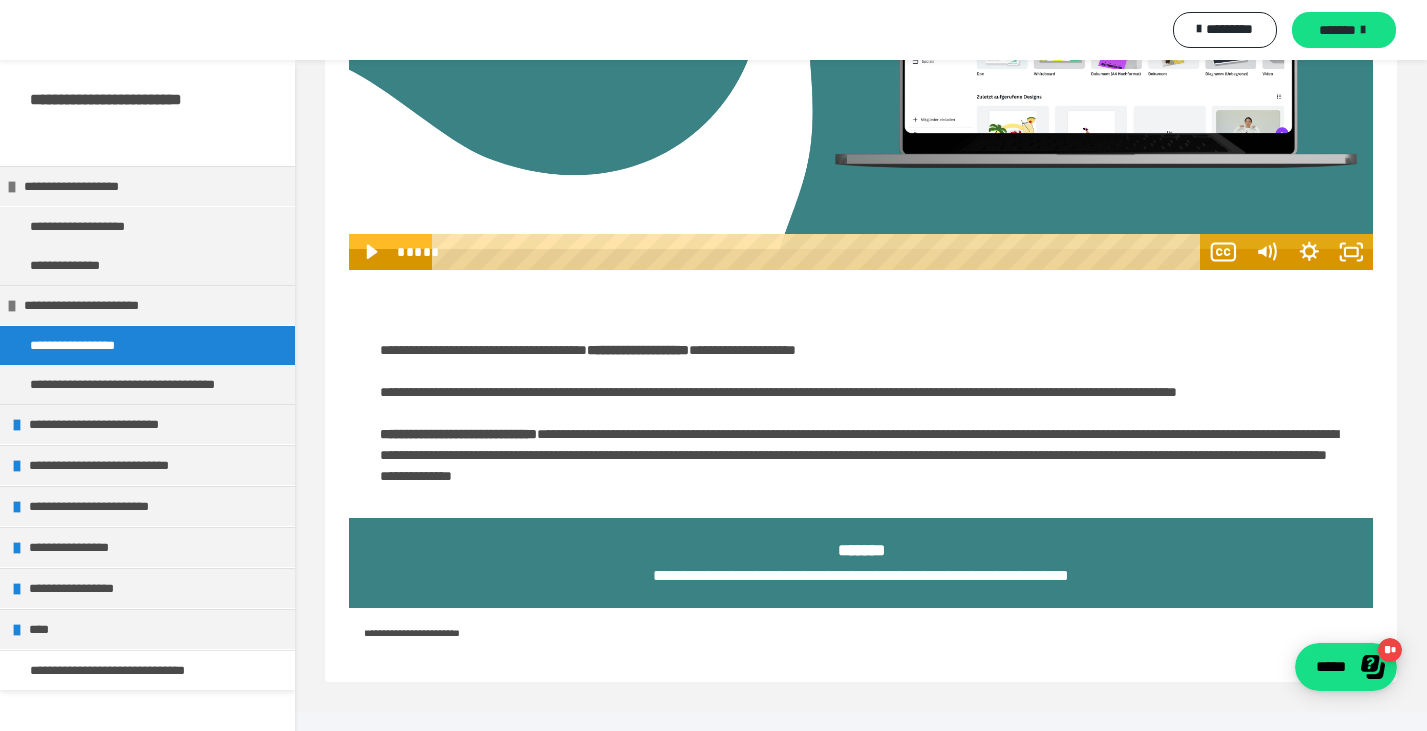 scroll, scrollTop: 912, scrollLeft: 0, axis: vertical 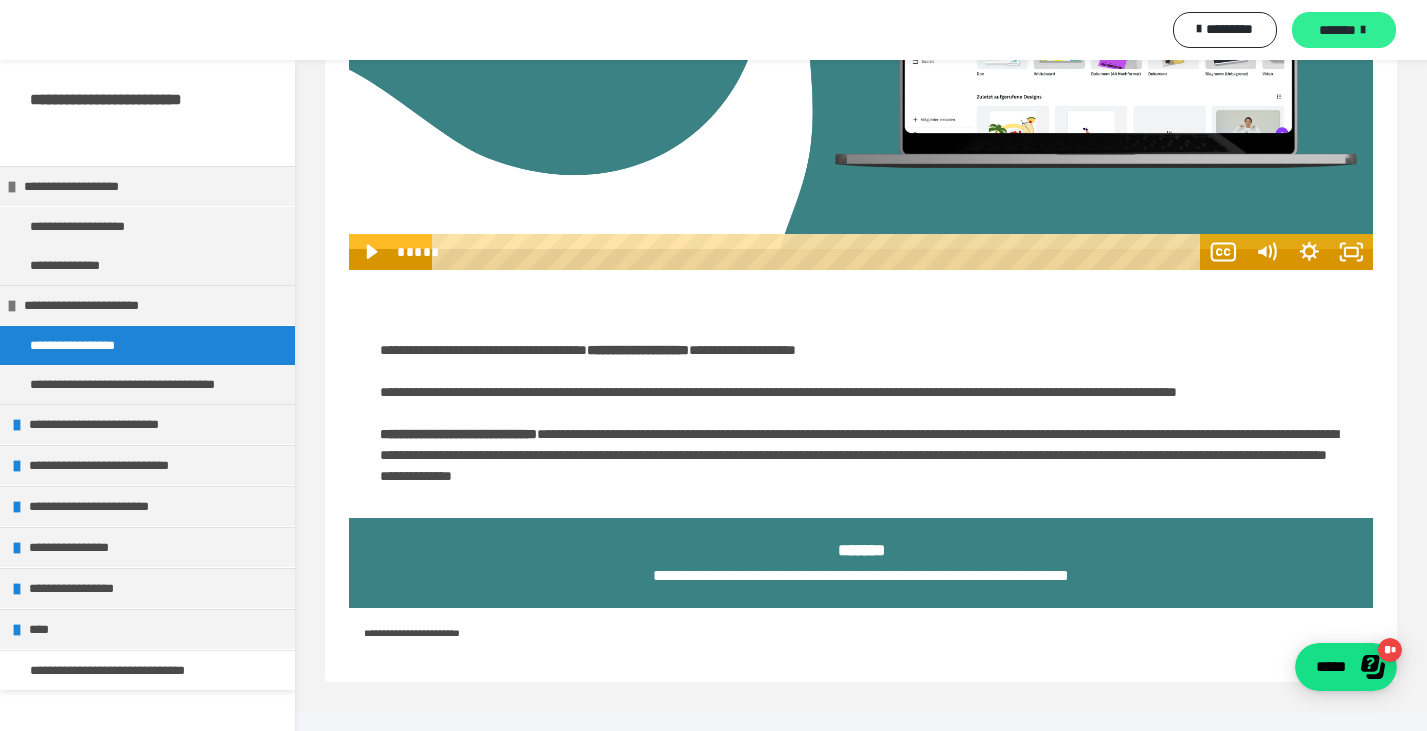 click on "*******" at bounding box center (1337, 30) 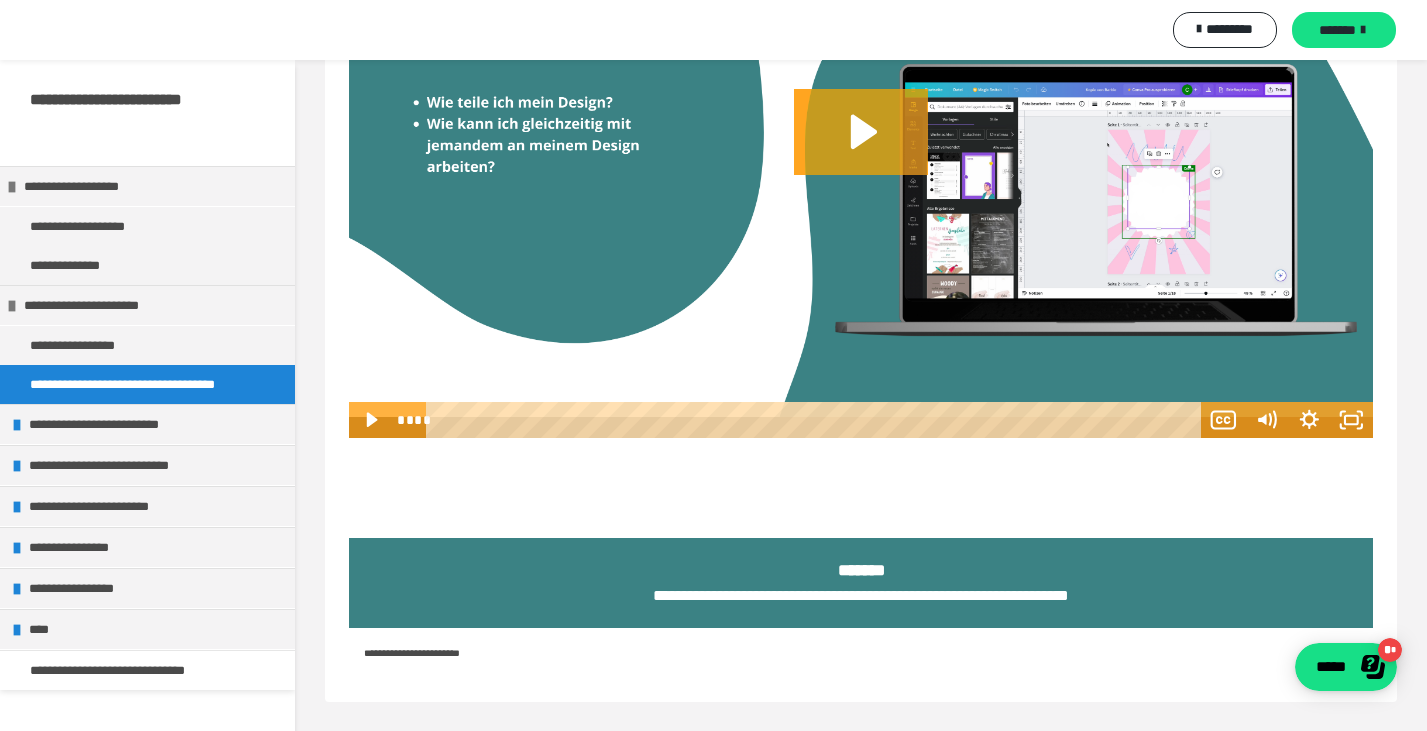 scroll, scrollTop: 763, scrollLeft: 0, axis: vertical 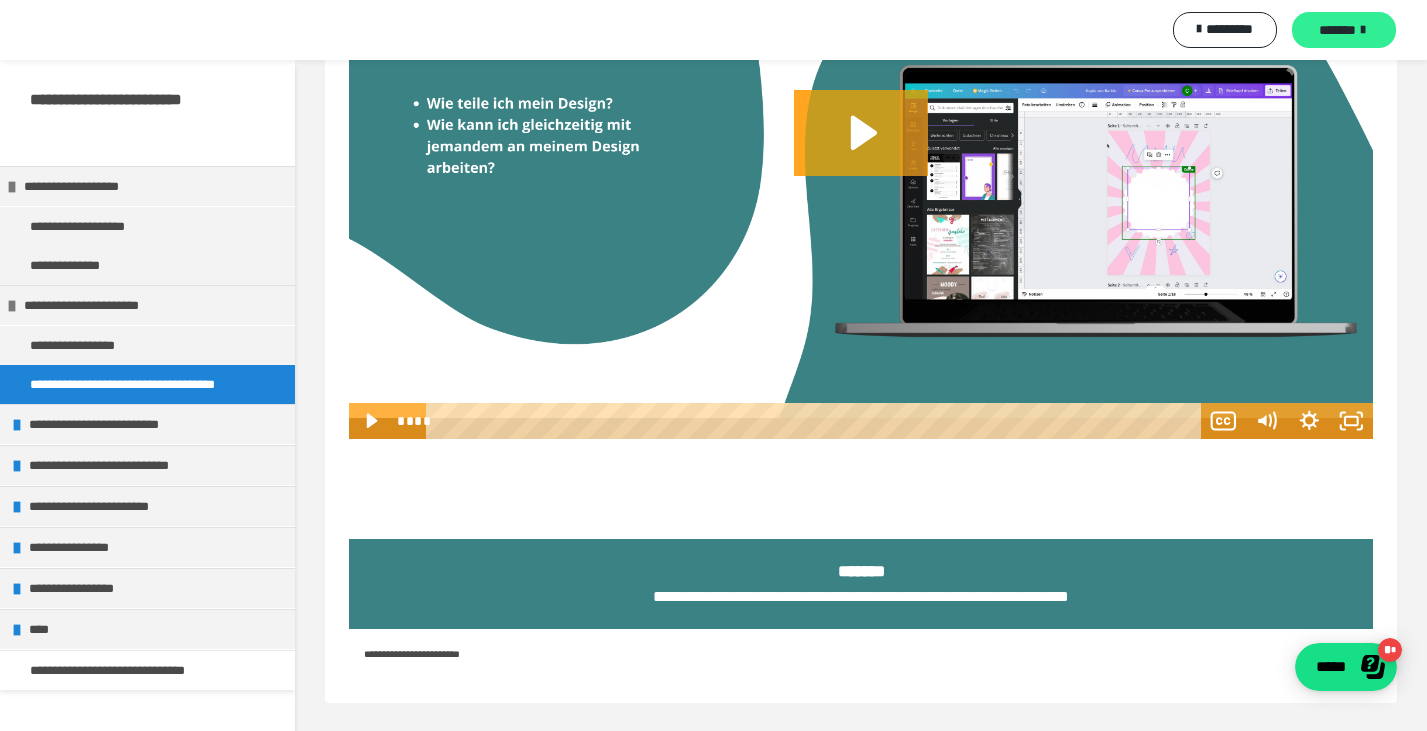click on "*******" at bounding box center [1344, 30] 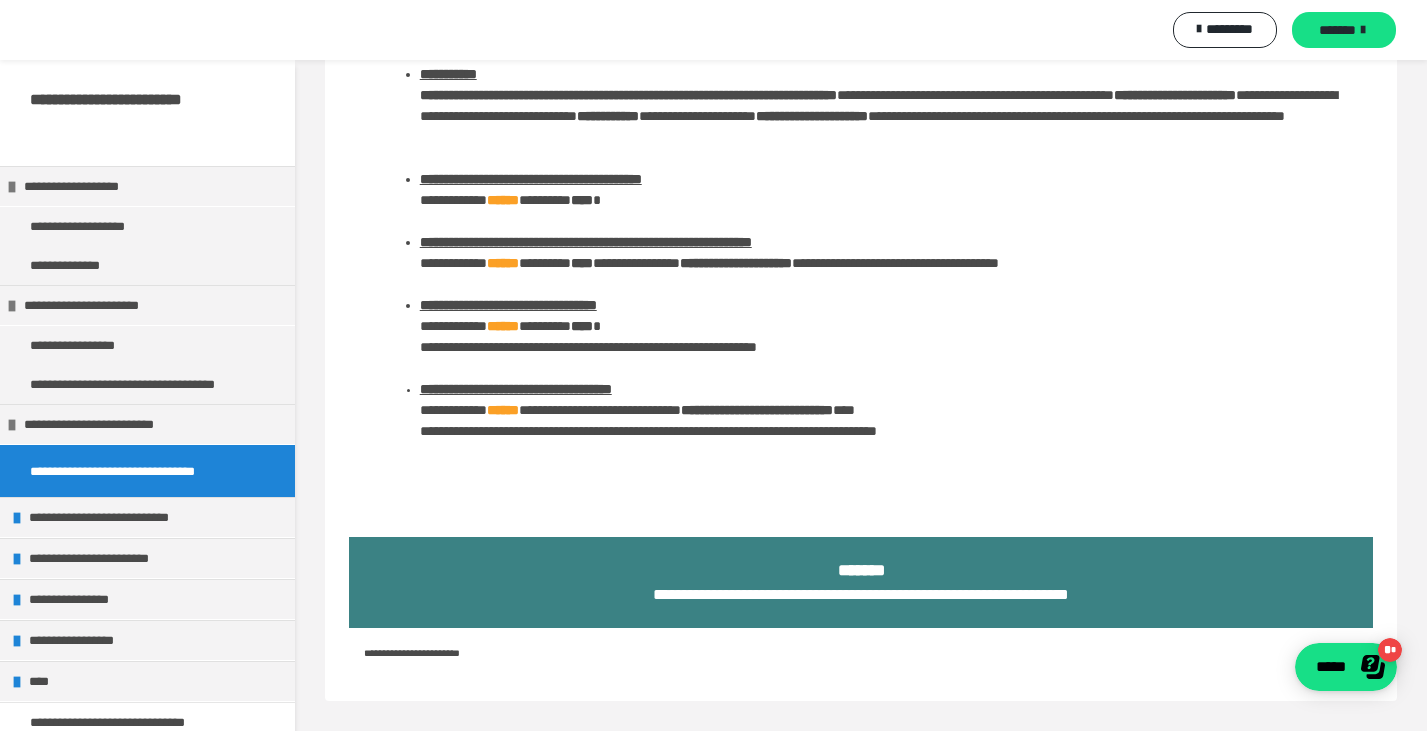scroll, scrollTop: 433, scrollLeft: 0, axis: vertical 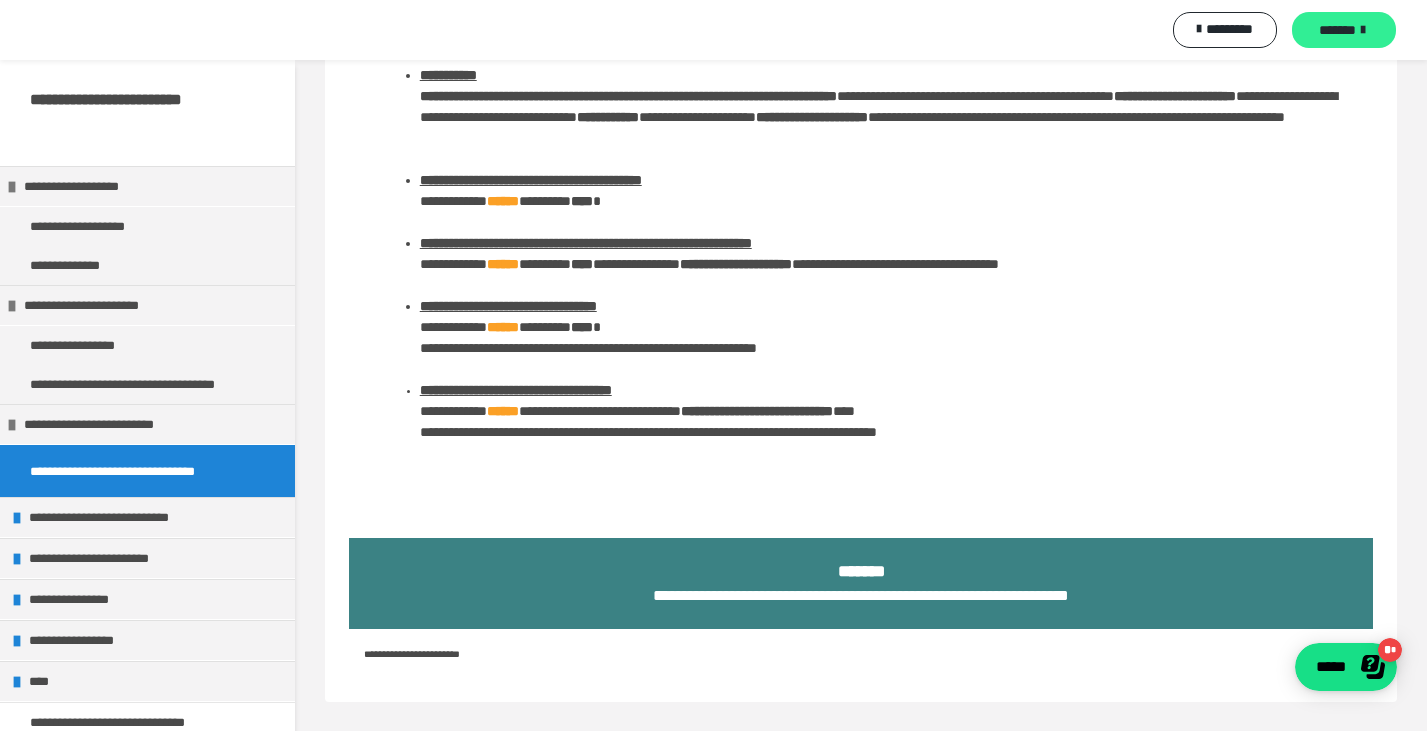 click on "*******" at bounding box center (1337, 30) 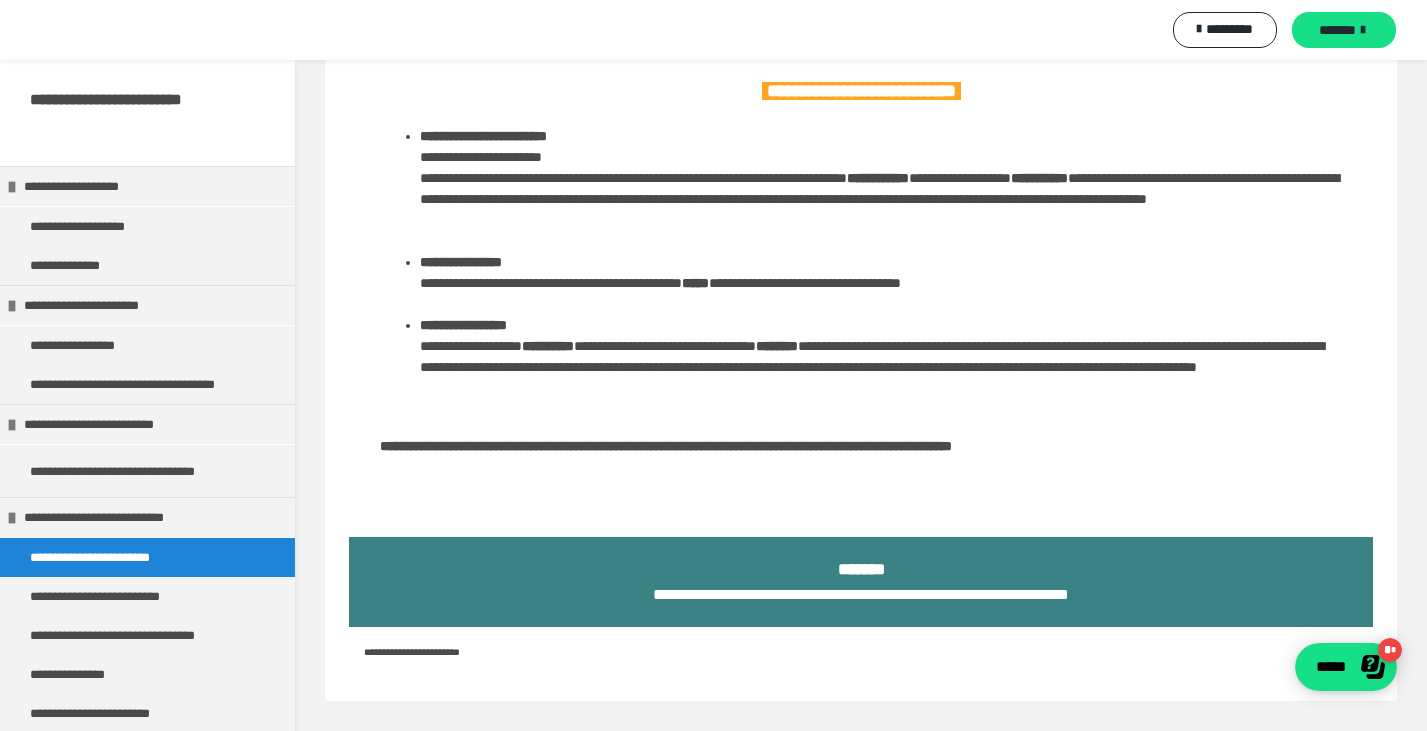 scroll, scrollTop: 472, scrollLeft: 0, axis: vertical 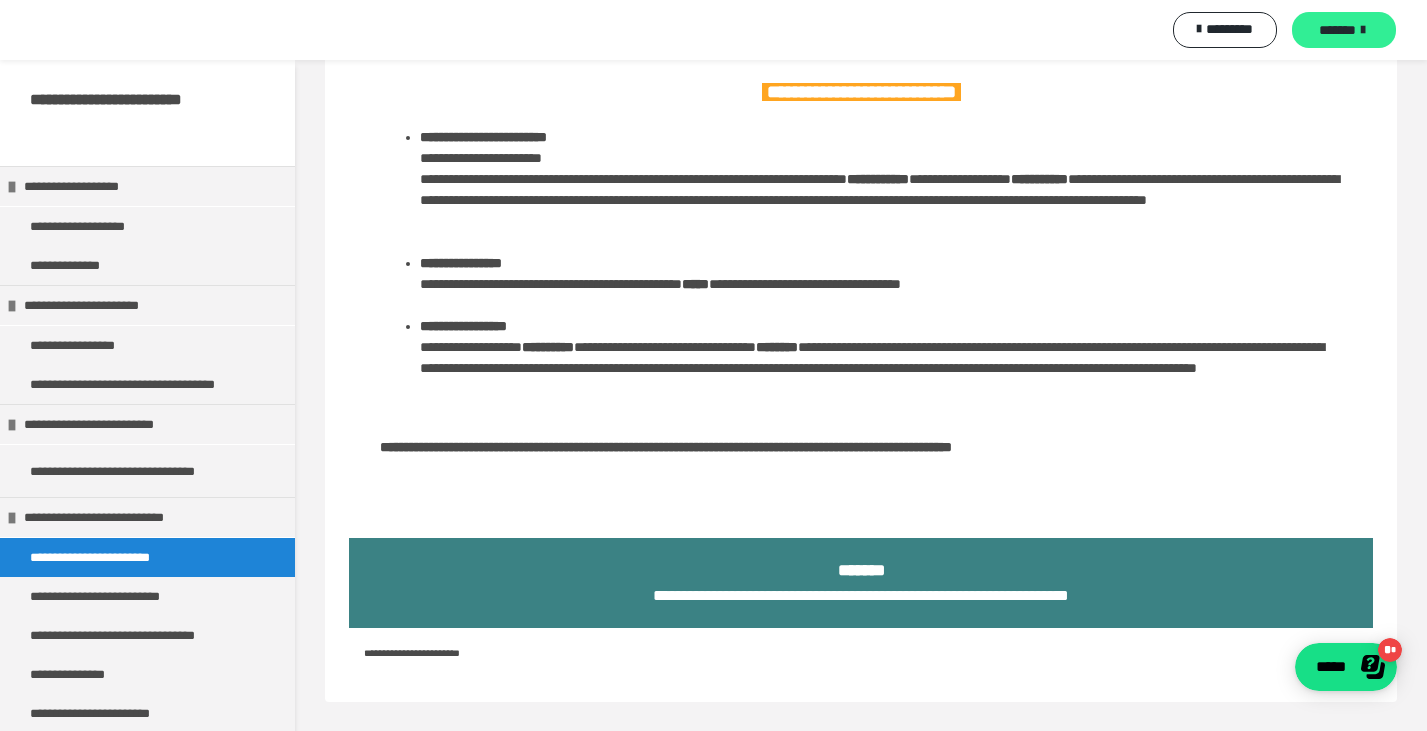 click on "*******" at bounding box center [1337, 30] 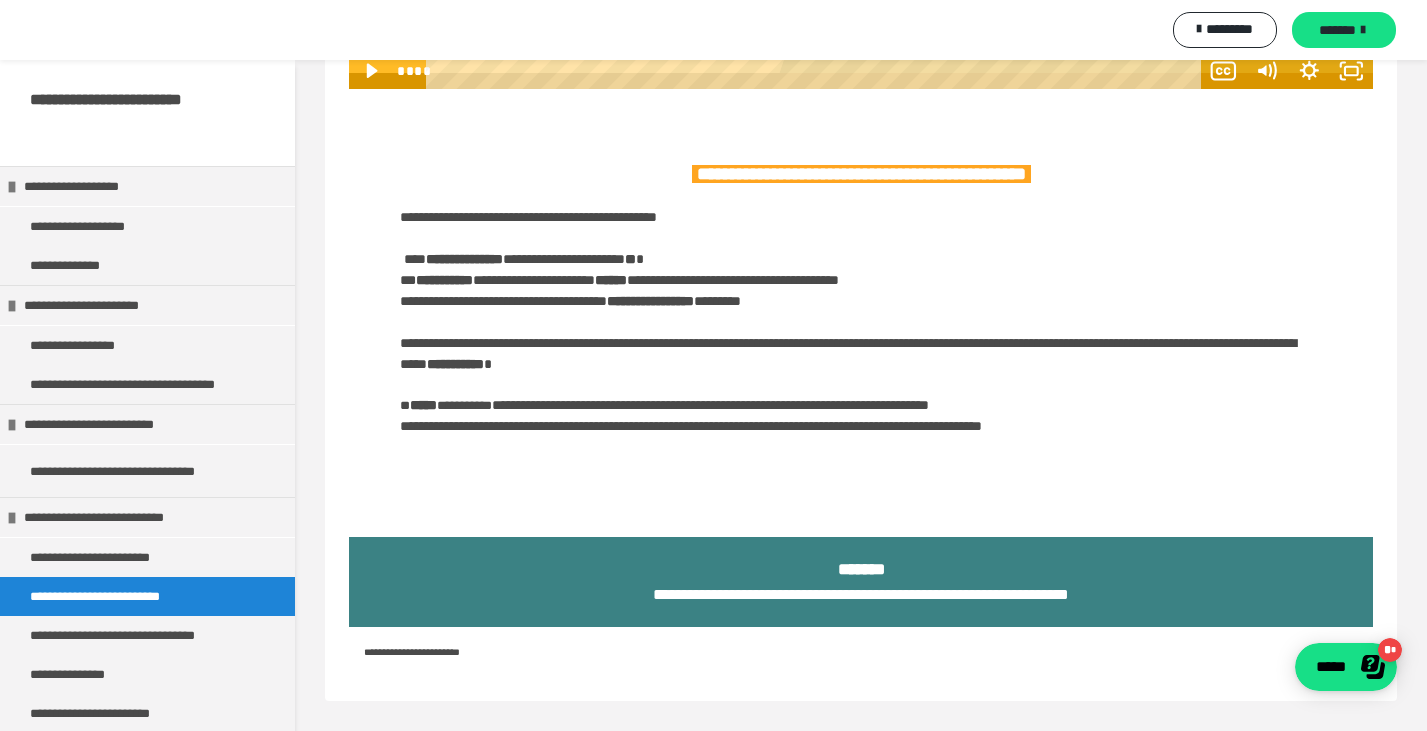 scroll, scrollTop: 1105, scrollLeft: 0, axis: vertical 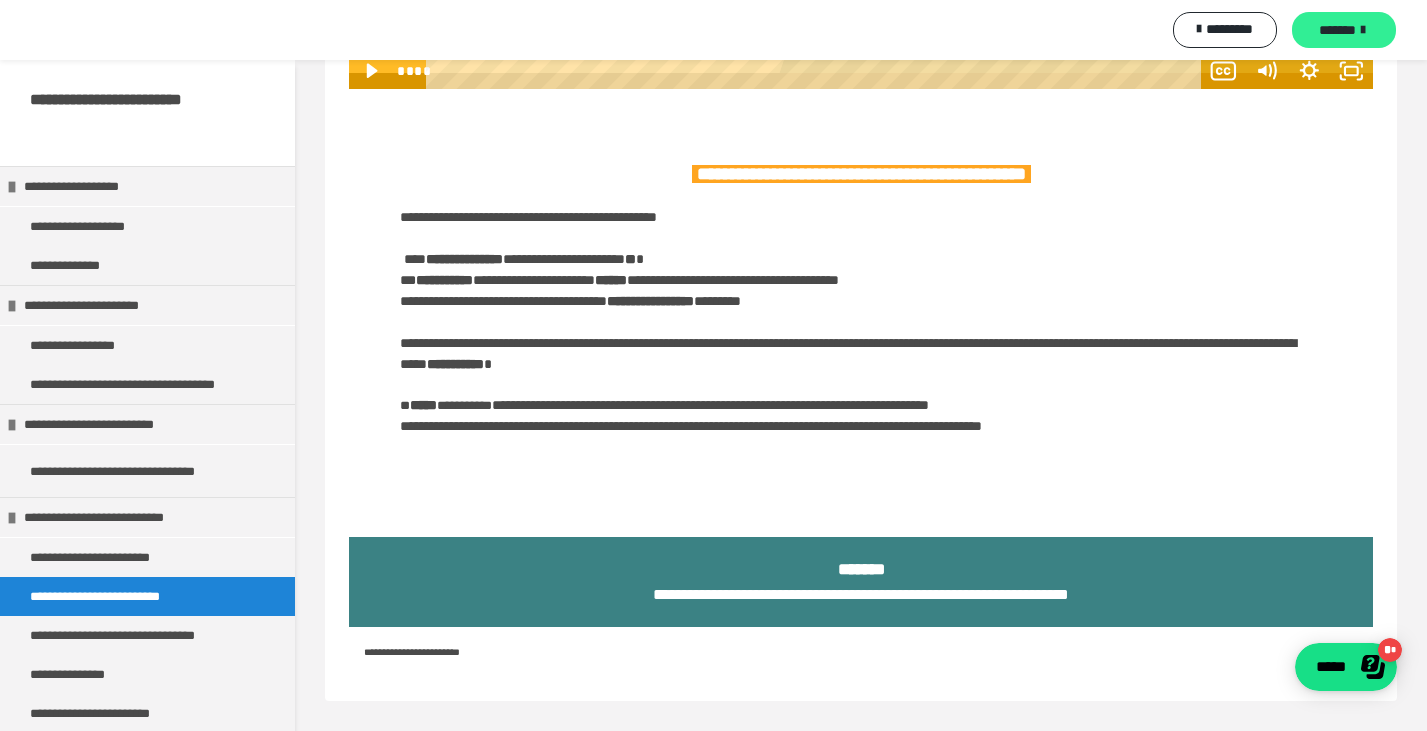 click on "*******" at bounding box center (1344, 30) 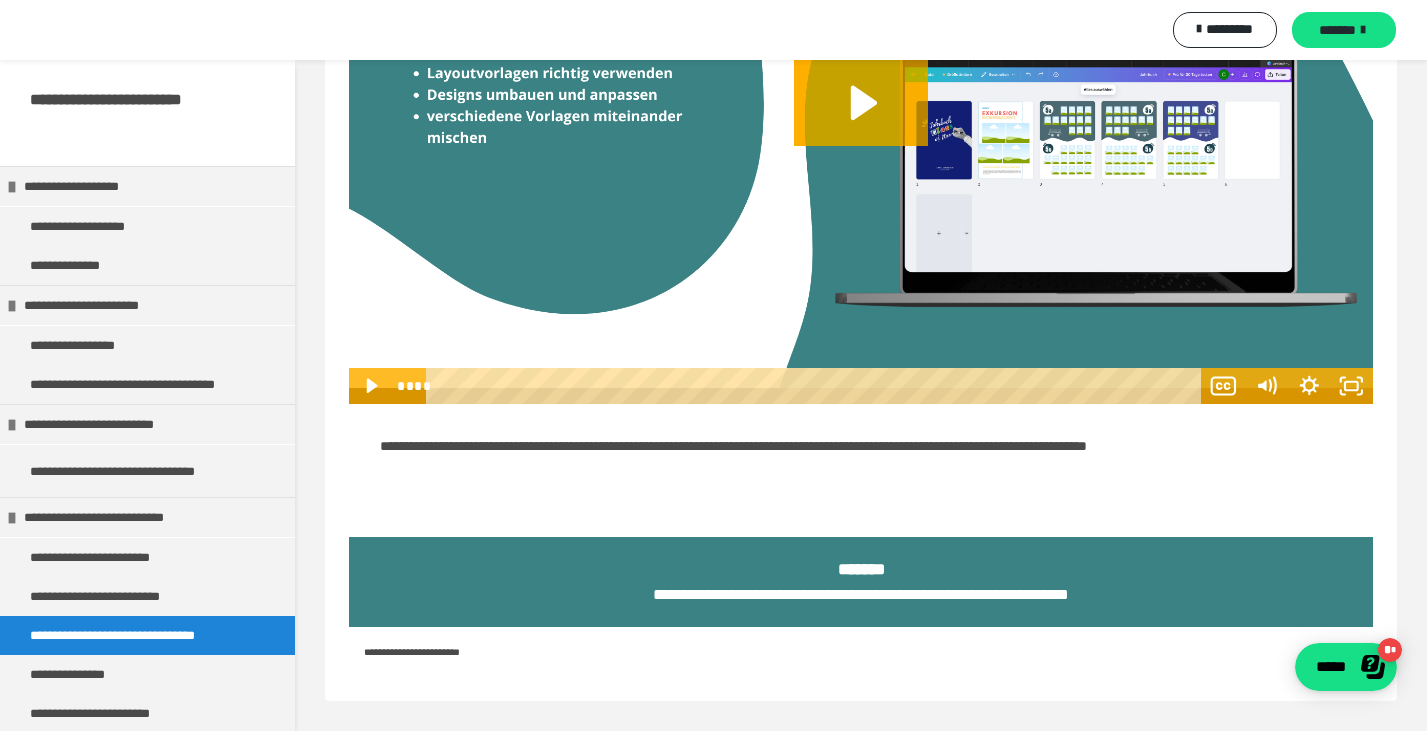 scroll, scrollTop: 811, scrollLeft: 0, axis: vertical 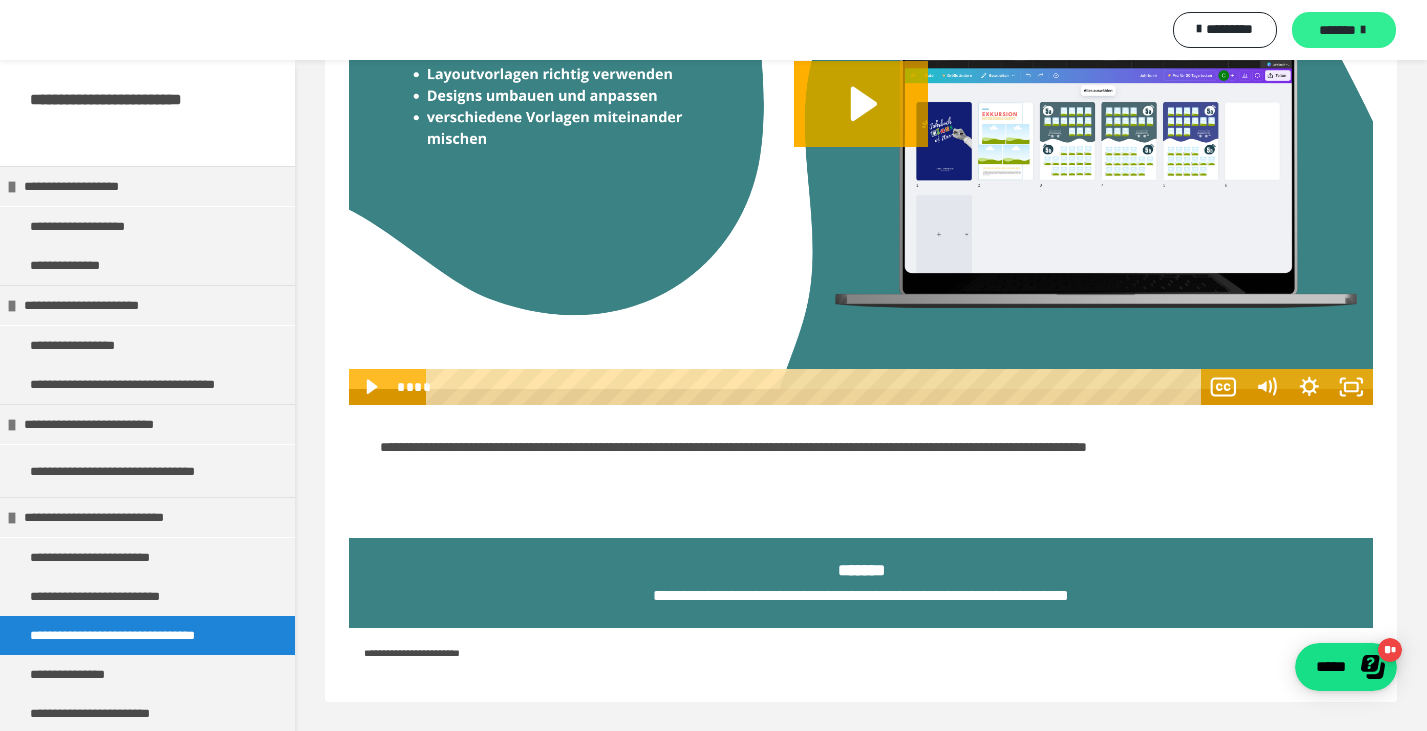 click on "*******" at bounding box center [1344, 30] 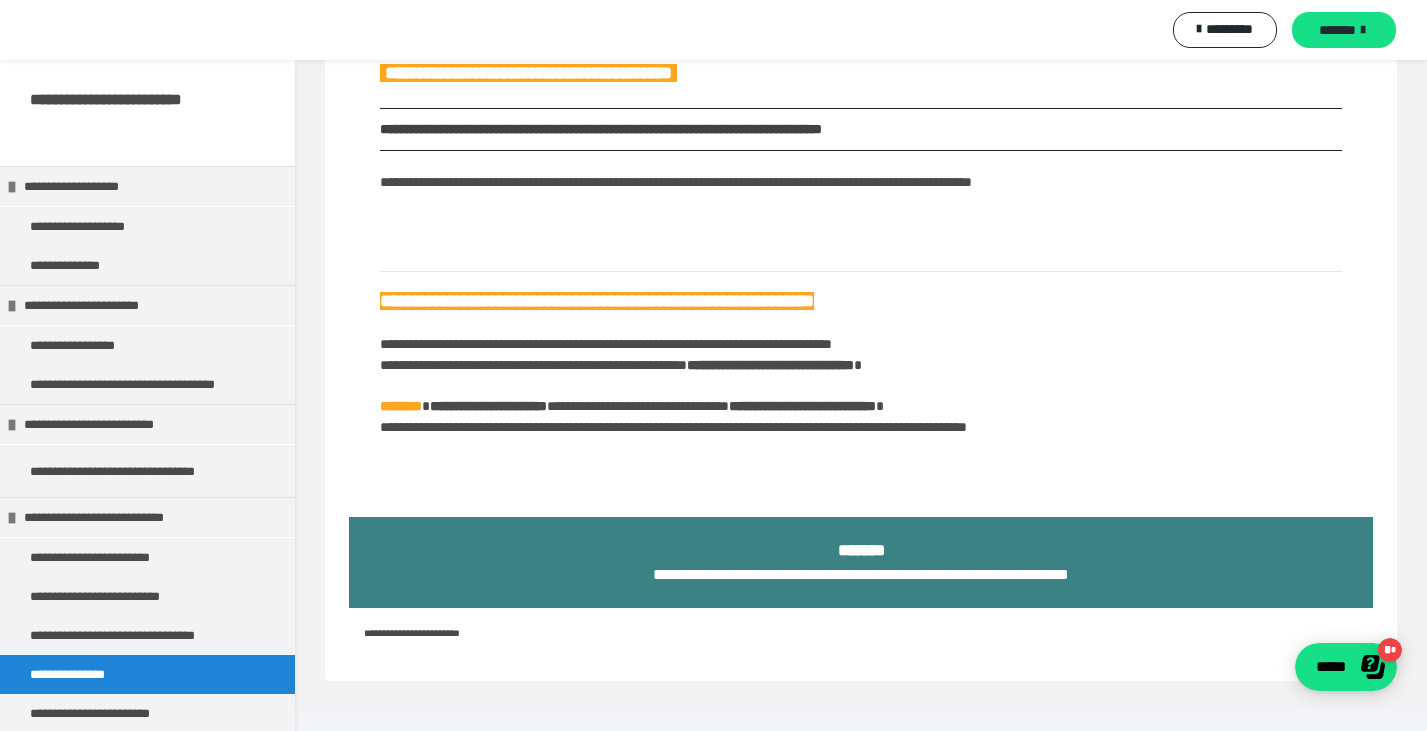 scroll, scrollTop: 966, scrollLeft: 0, axis: vertical 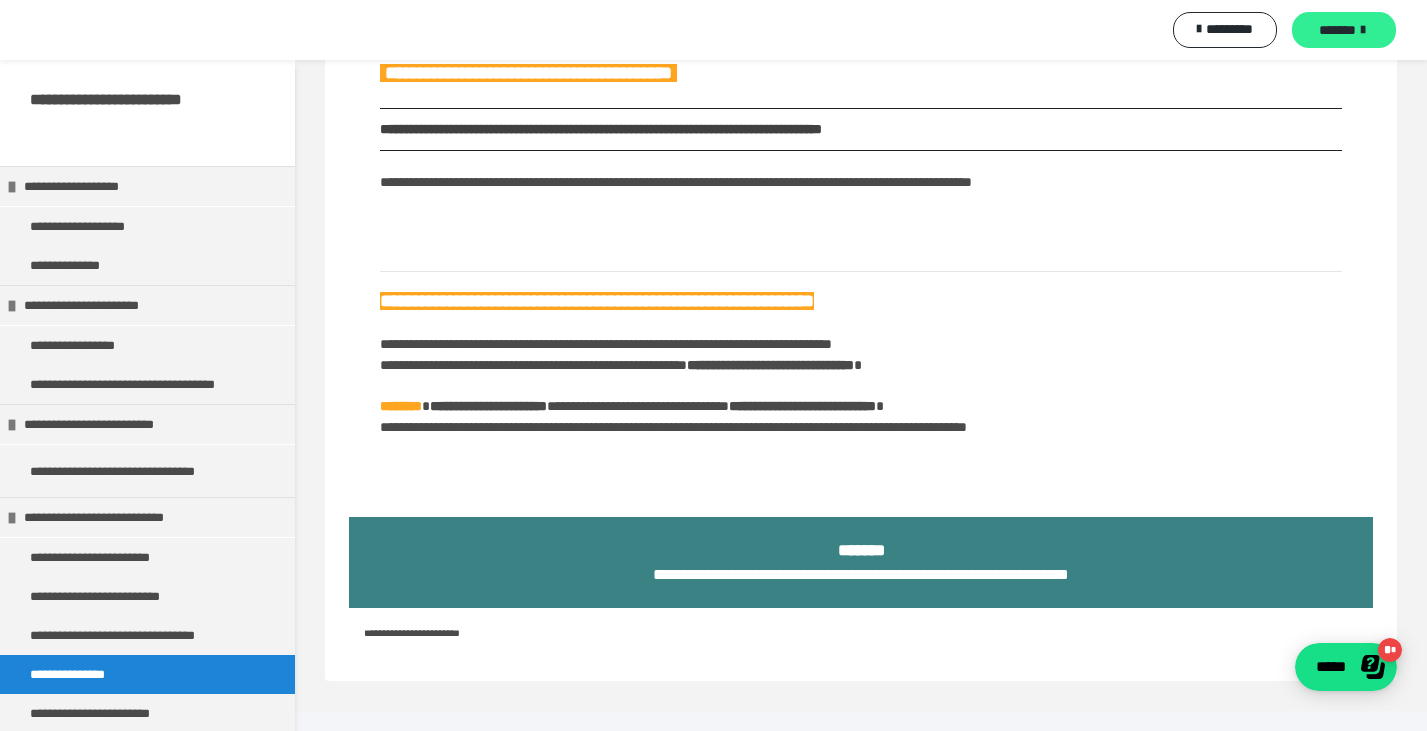 click on "*******" at bounding box center [1337, 30] 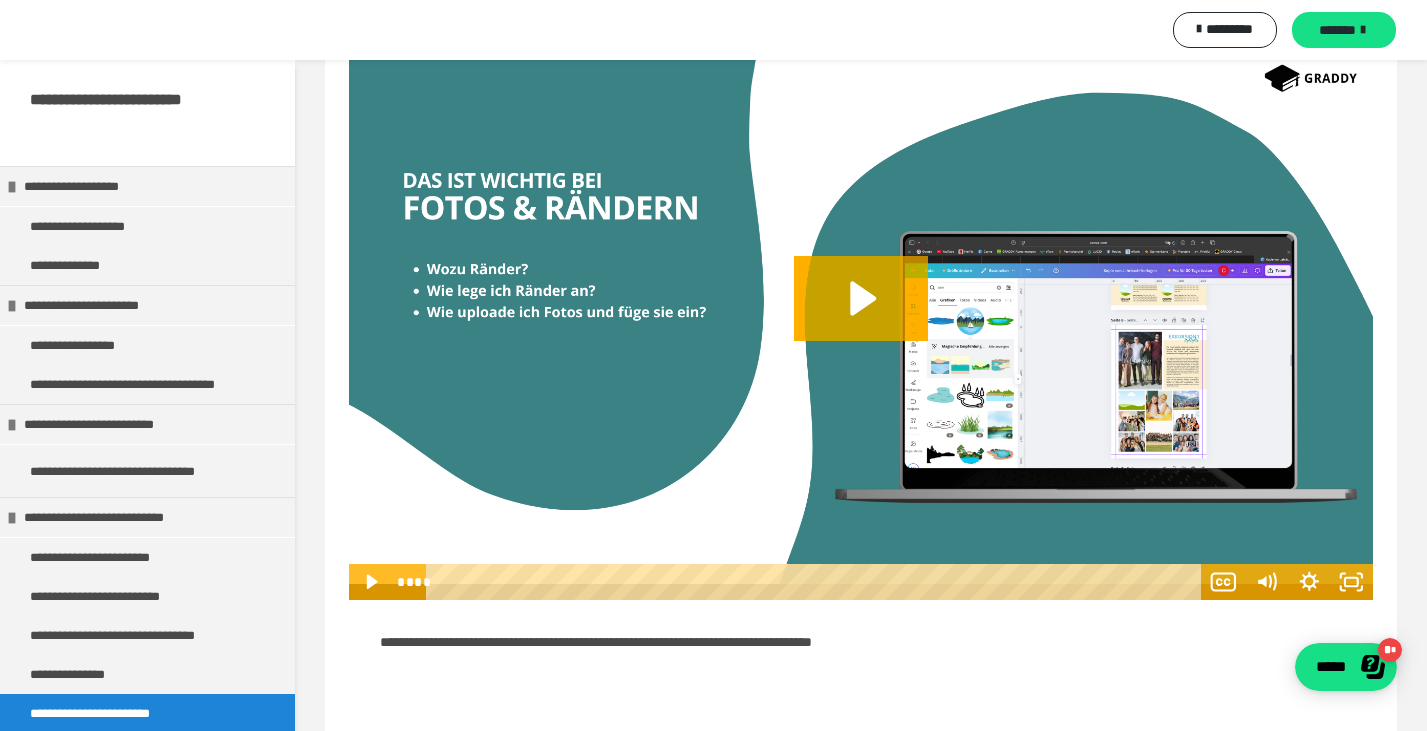 scroll, scrollTop: 669, scrollLeft: 0, axis: vertical 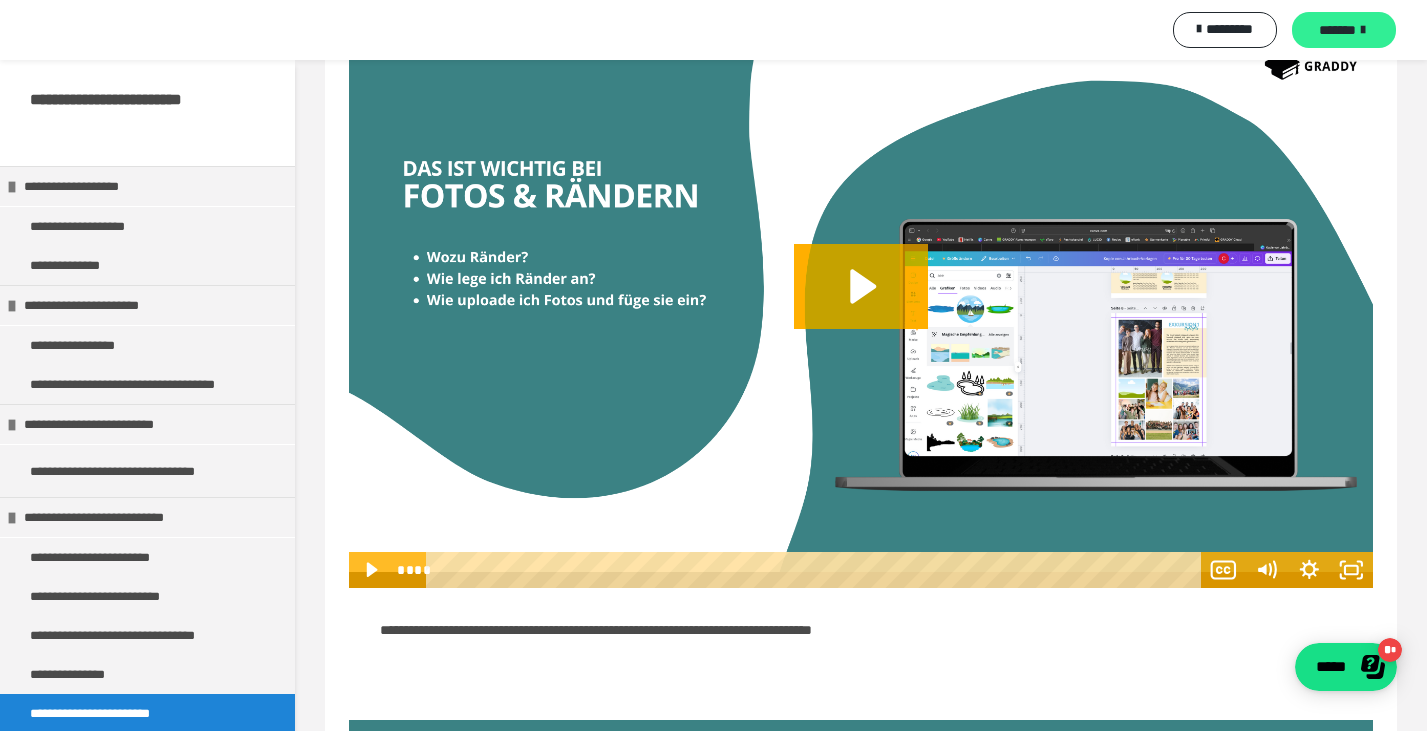click on "*******" at bounding box center [1337, 30] 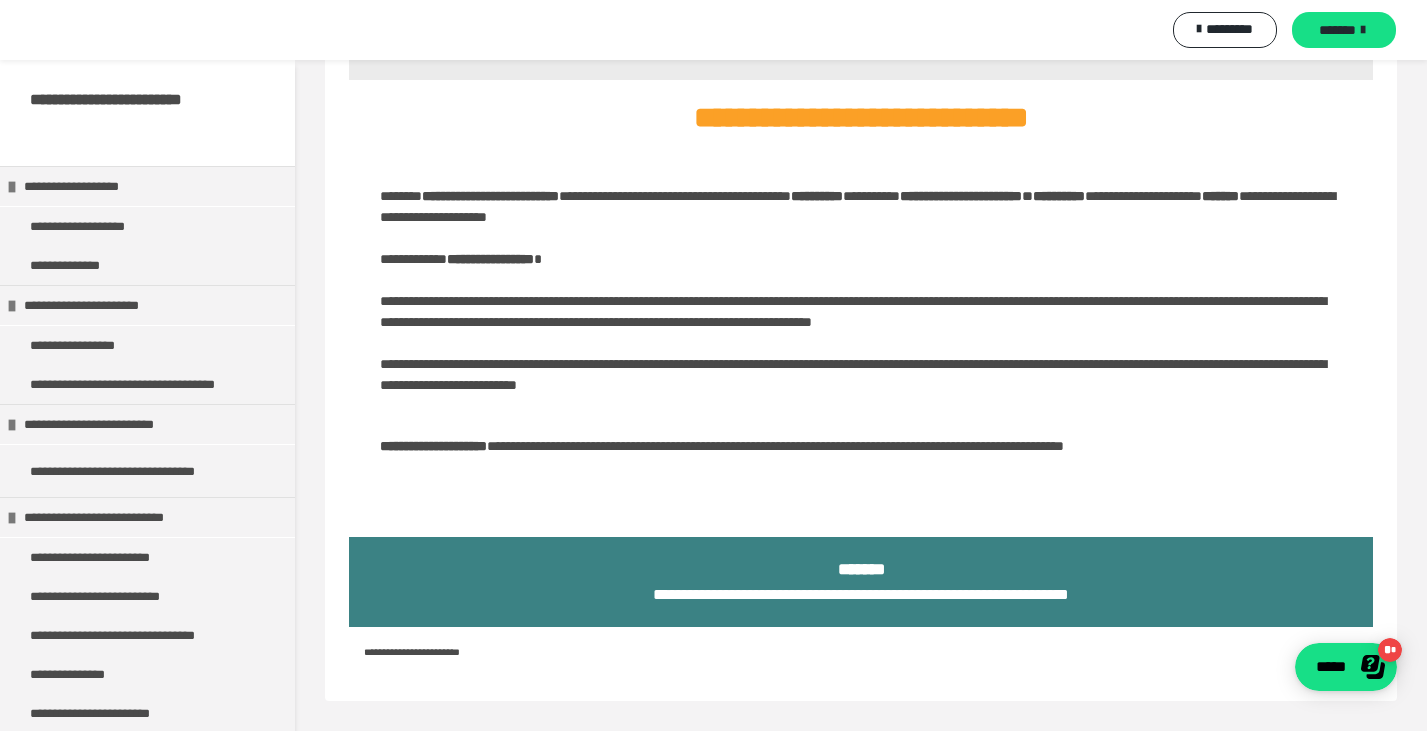 scroll, scrollTop: 169, scrollLeft: 0, axis: vertical 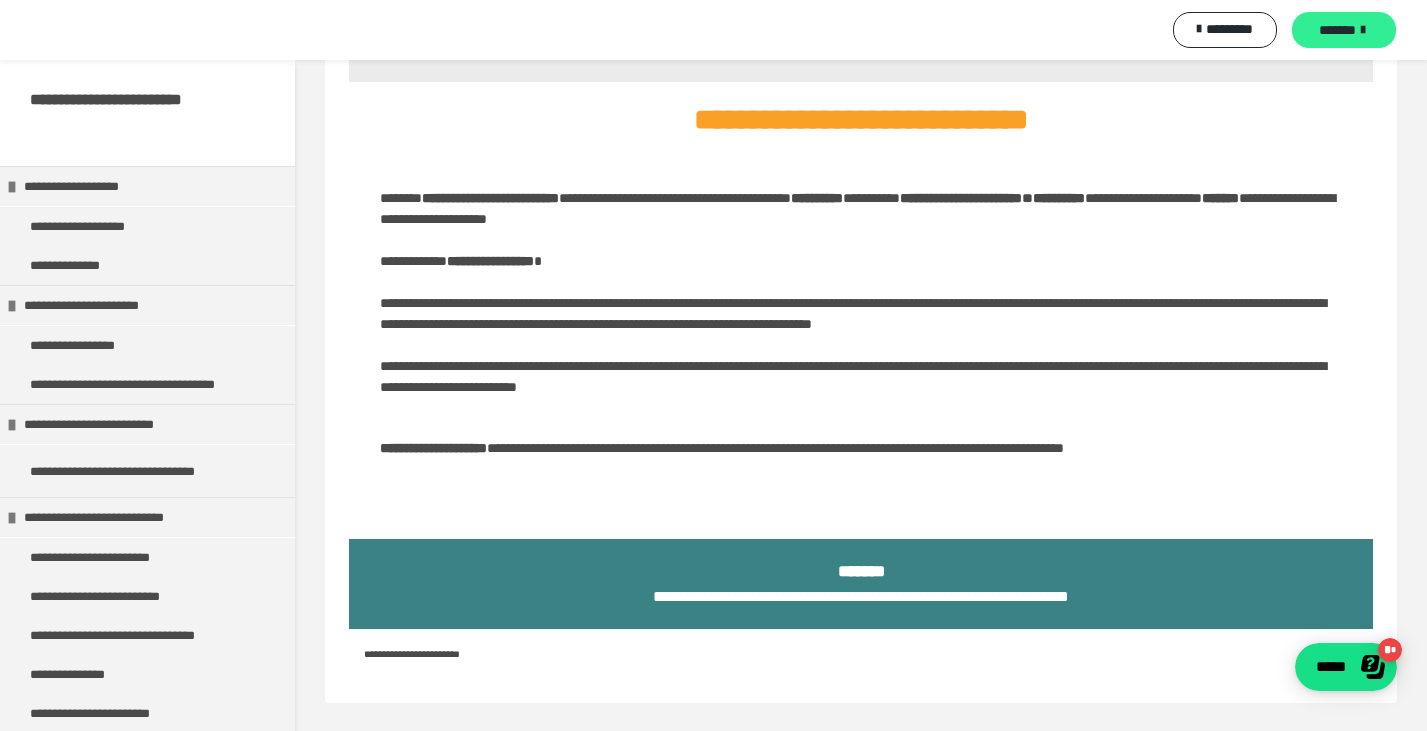 click on "*******" at bounding box center (1337, 30) 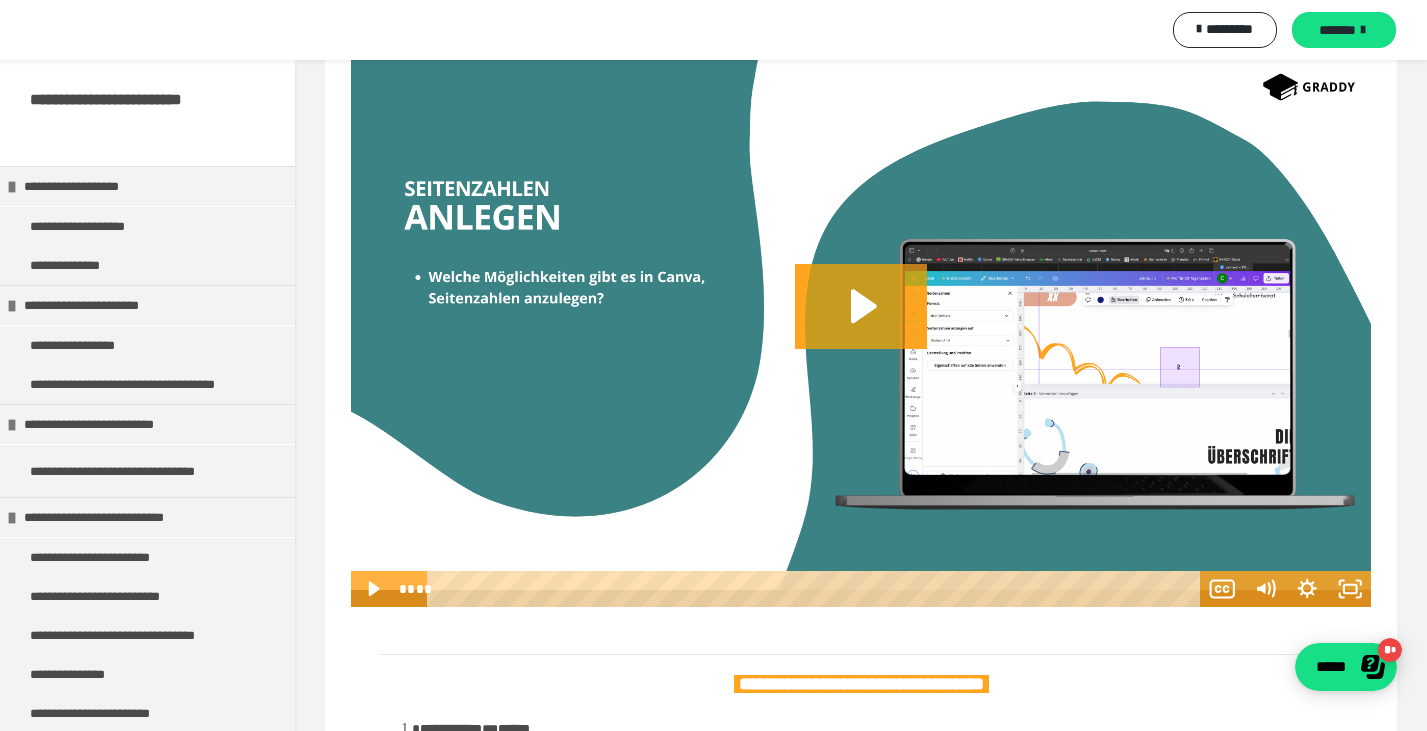 scroll, scrollTop: 587, scrollLeft: 0, axis: vertical 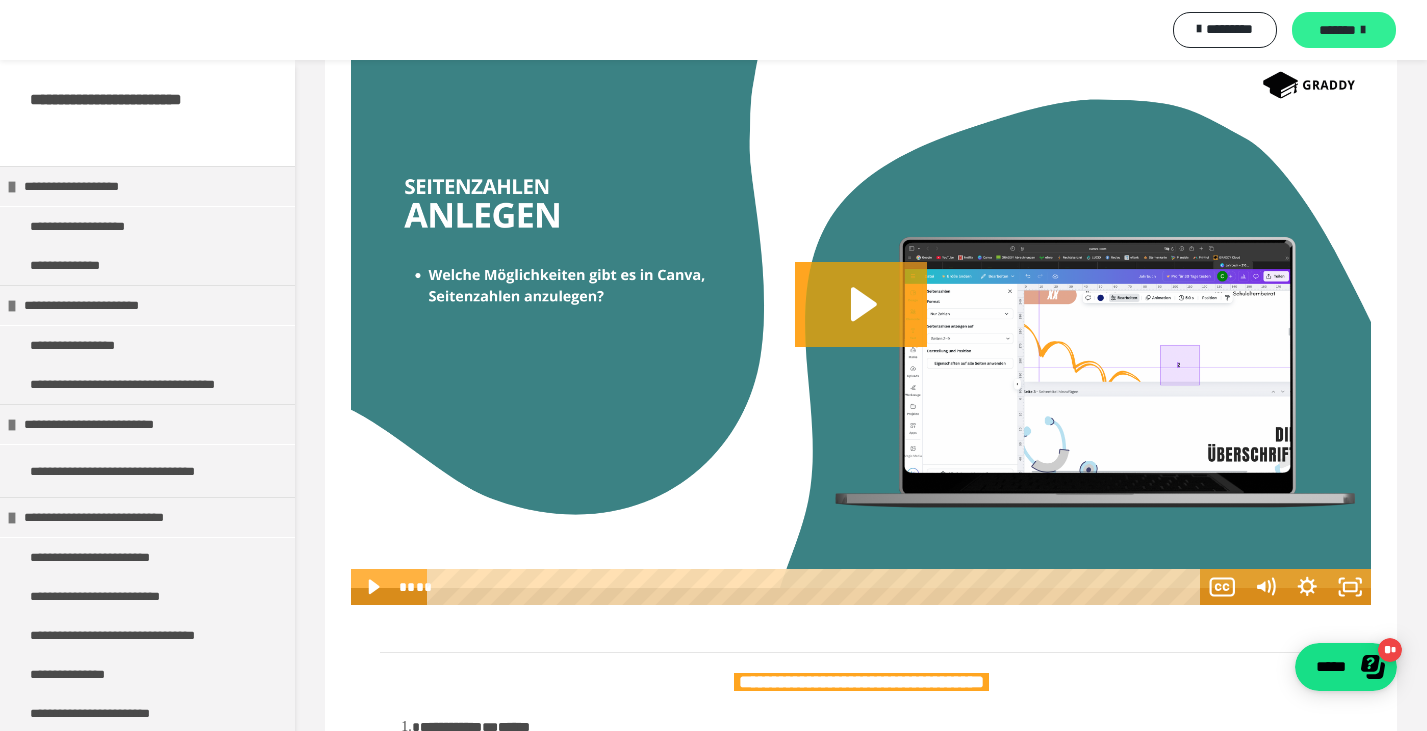click on "*******" at bounding box center (1337, 30) 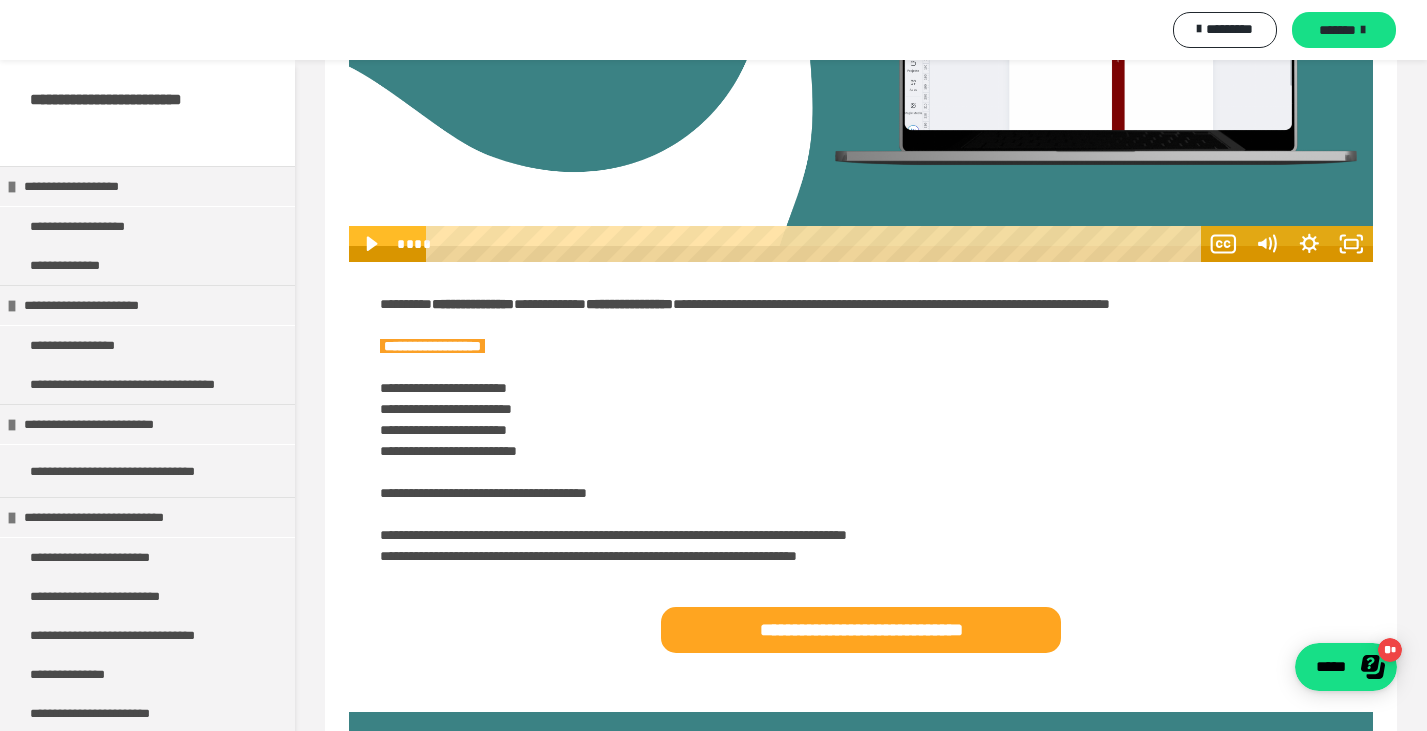 scroll, scrollTop: 1074, scrollLeft: 0, axis: vertical 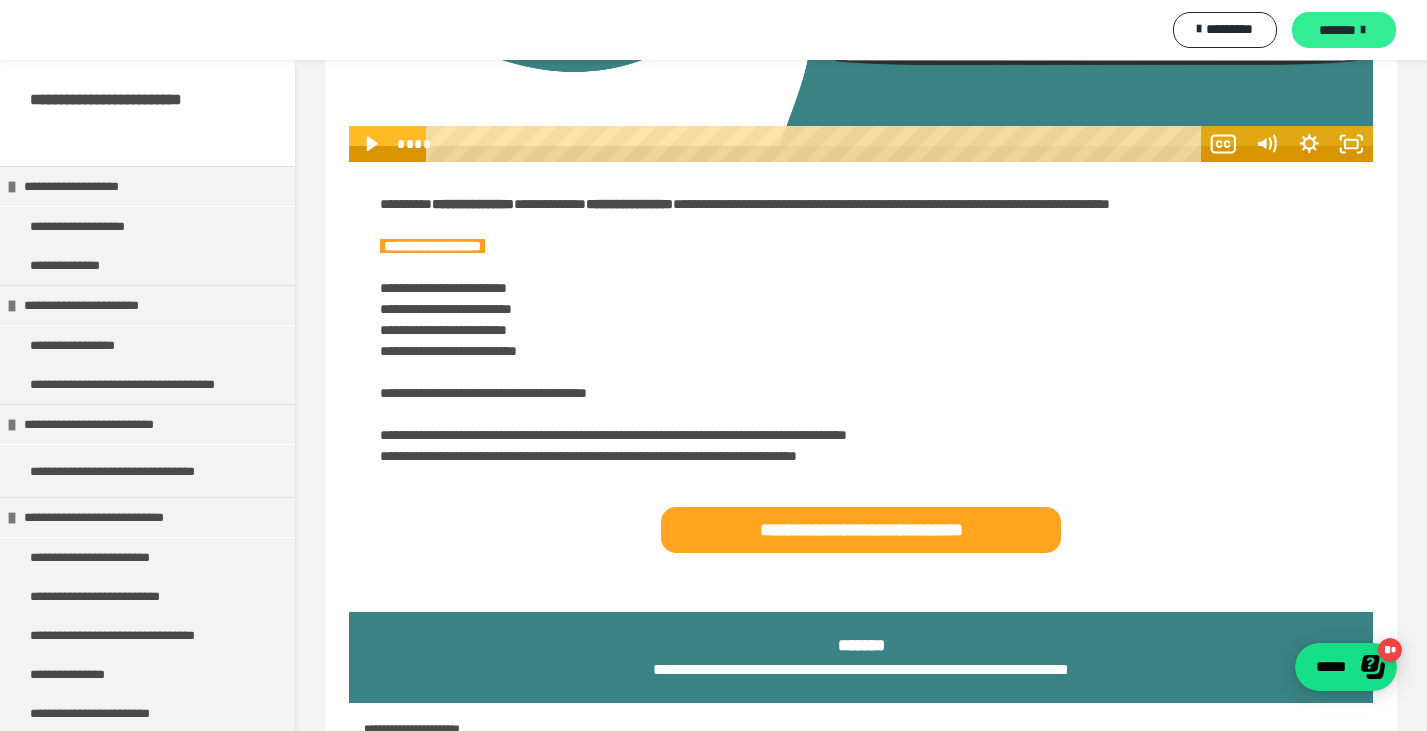 click on "*******" at bounding box center (1337, 30) 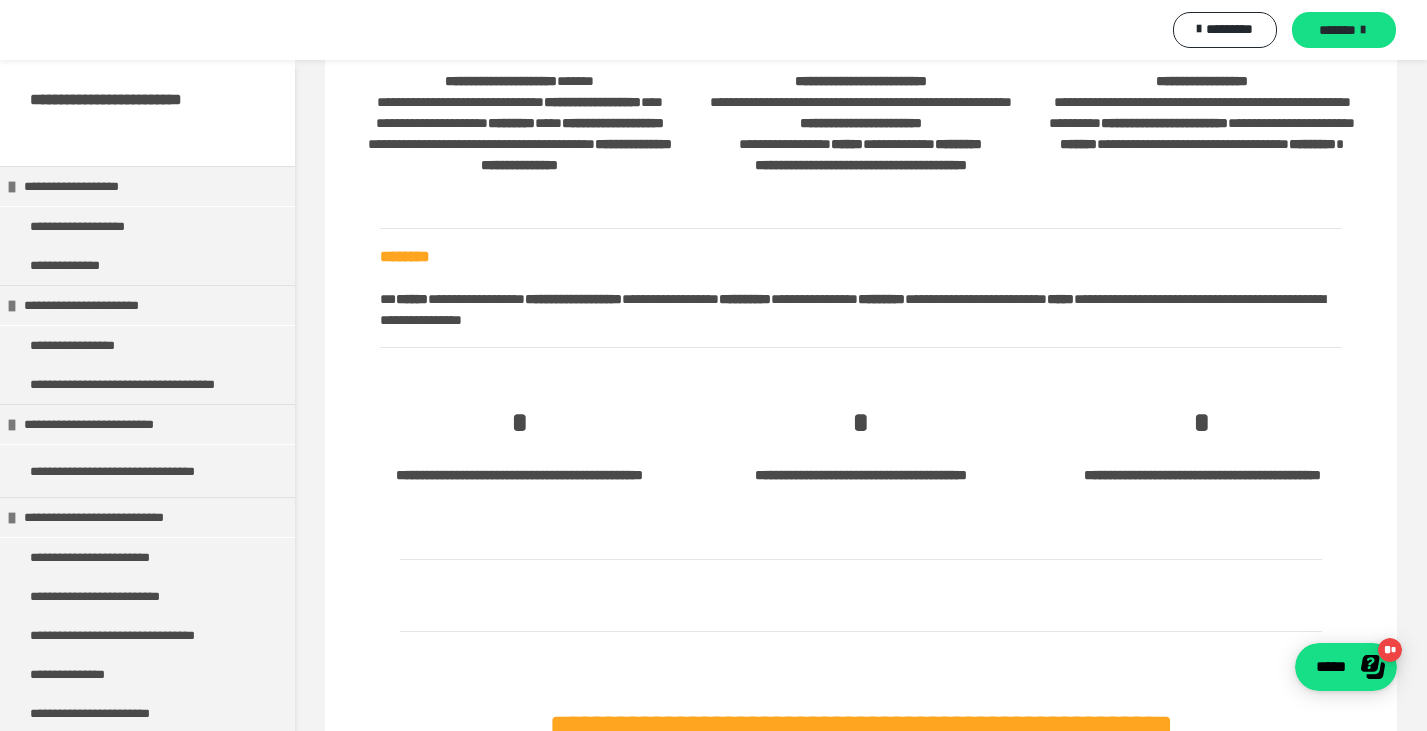 scroll, scrollTop: 514, scrollLeft: 0, axis: vertical 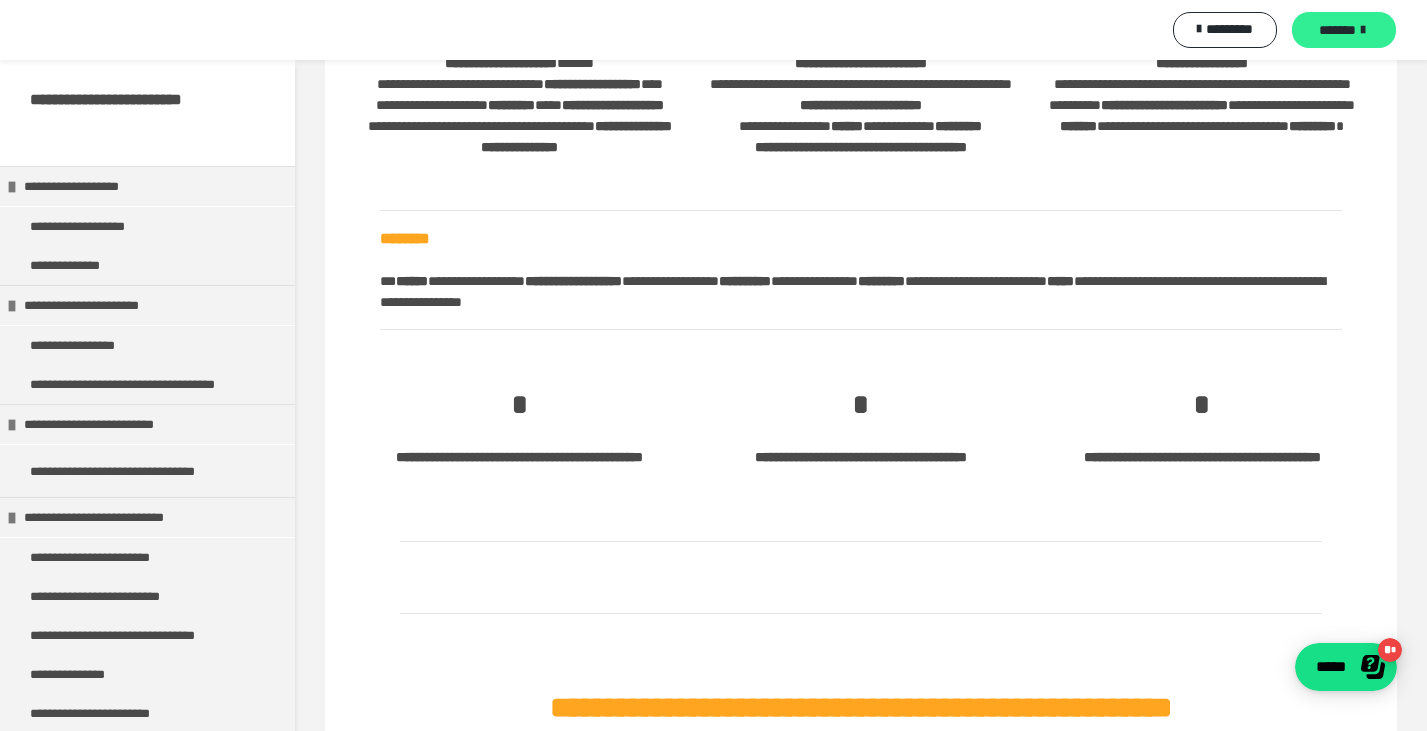 click on "*******" at bounding box center [1337, 30] 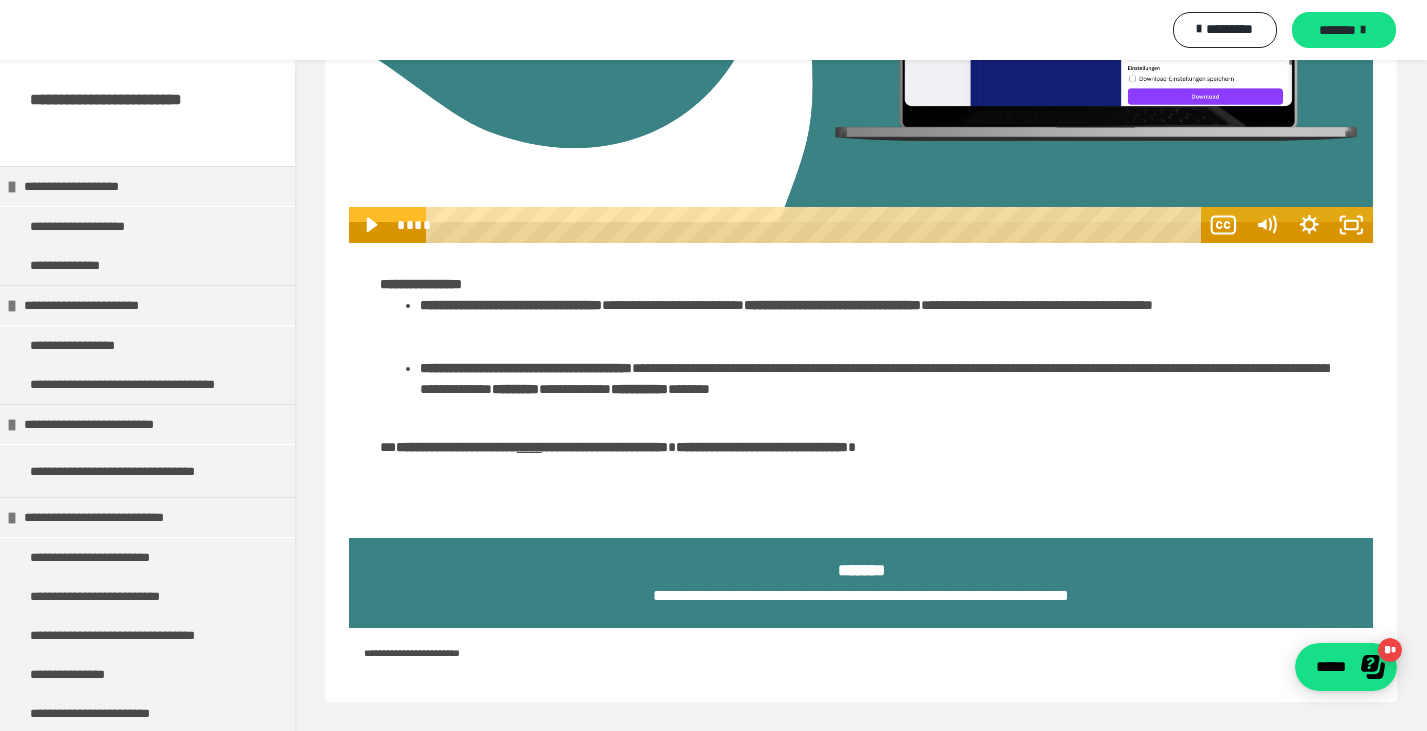 scroll, scrollTop: 959, scrollLeft: 0, axis: vertical 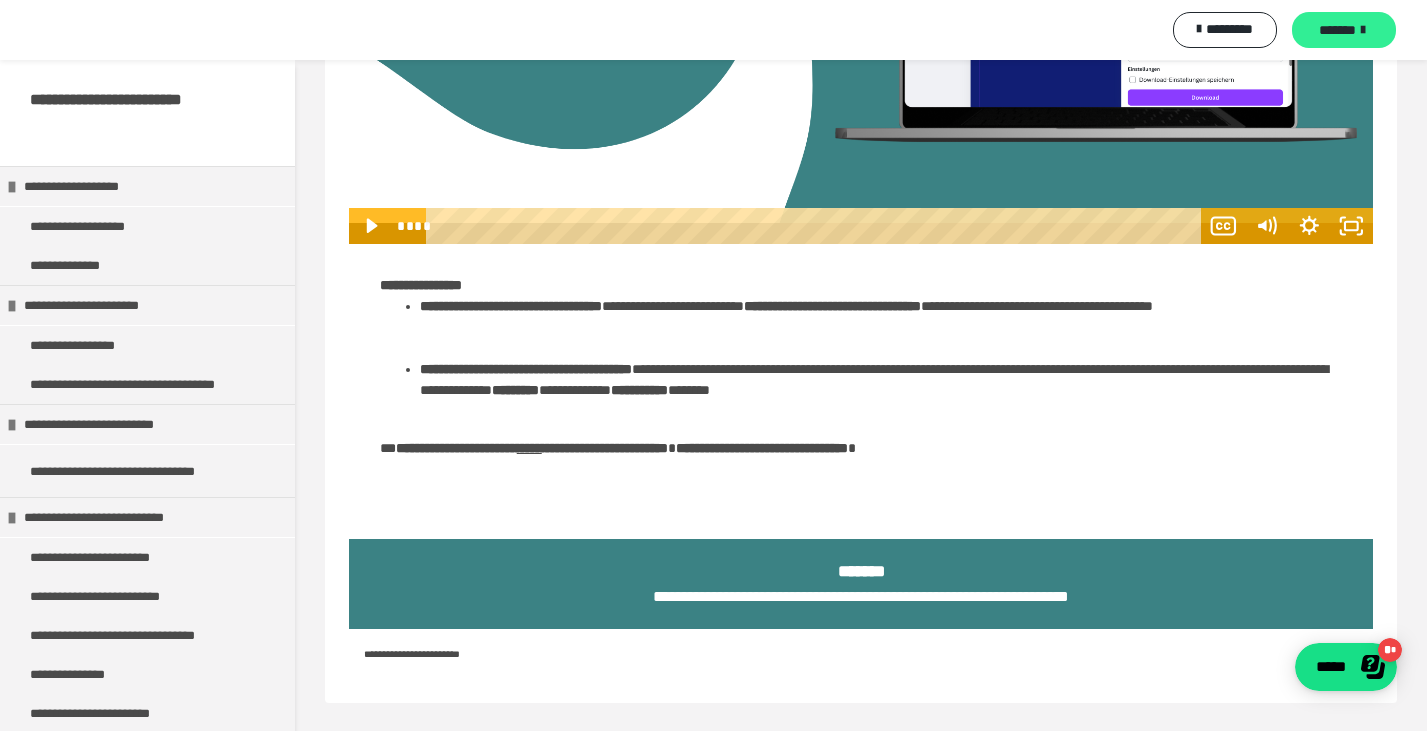 click on "*******" at bounding box center (1337, 30) 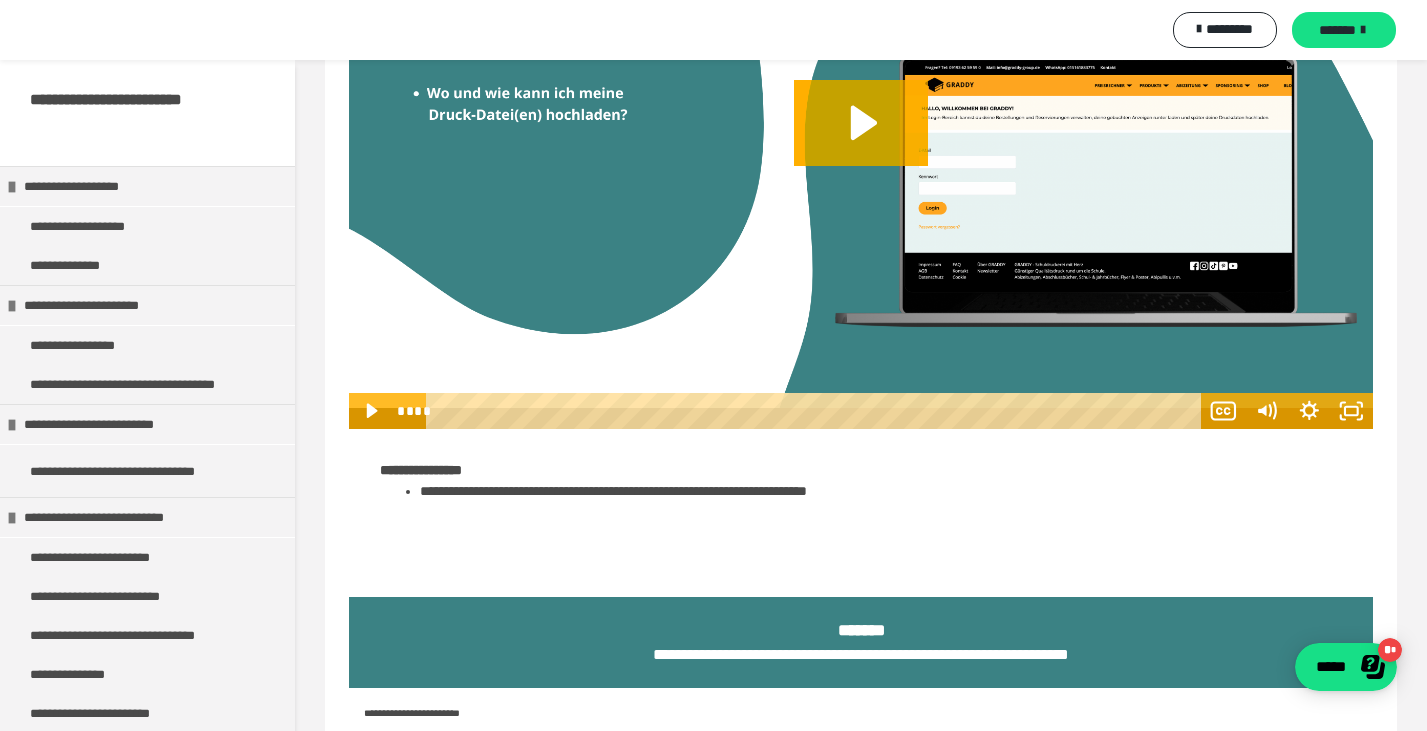 scroll, scrollTop: 904, scrollLeft: 0, axis: vertical 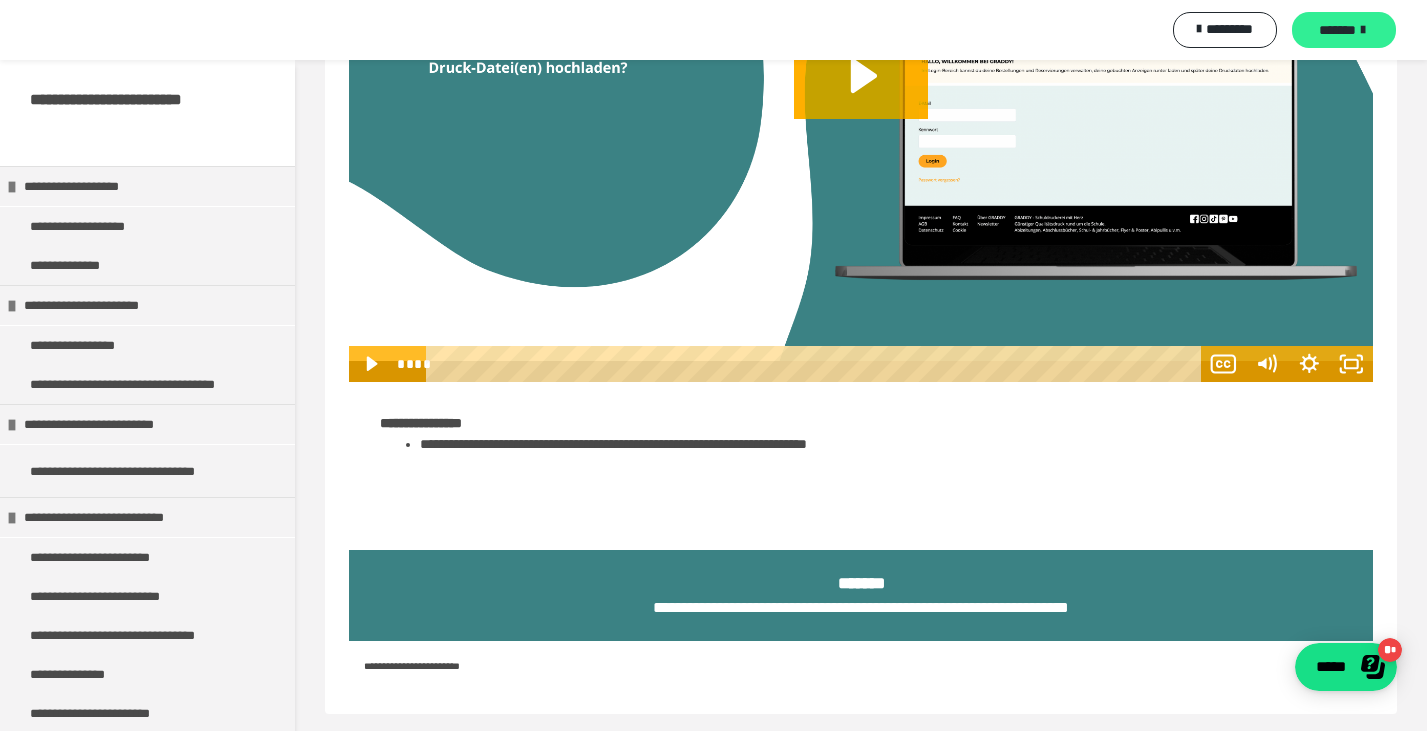 click on "*******" at bounding box center [1344, 30] 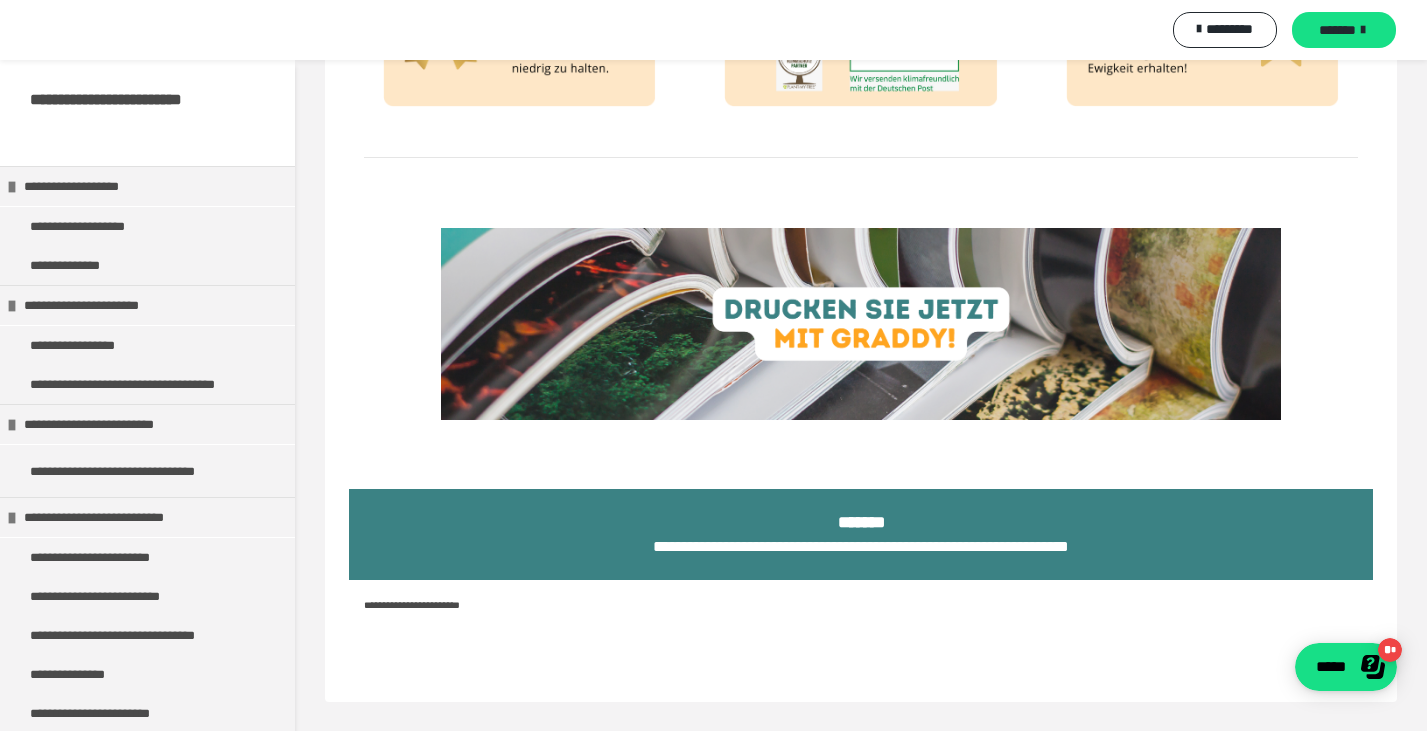 scroll, scrollTop: 1603, scrollLeft: 0, axis: vertical 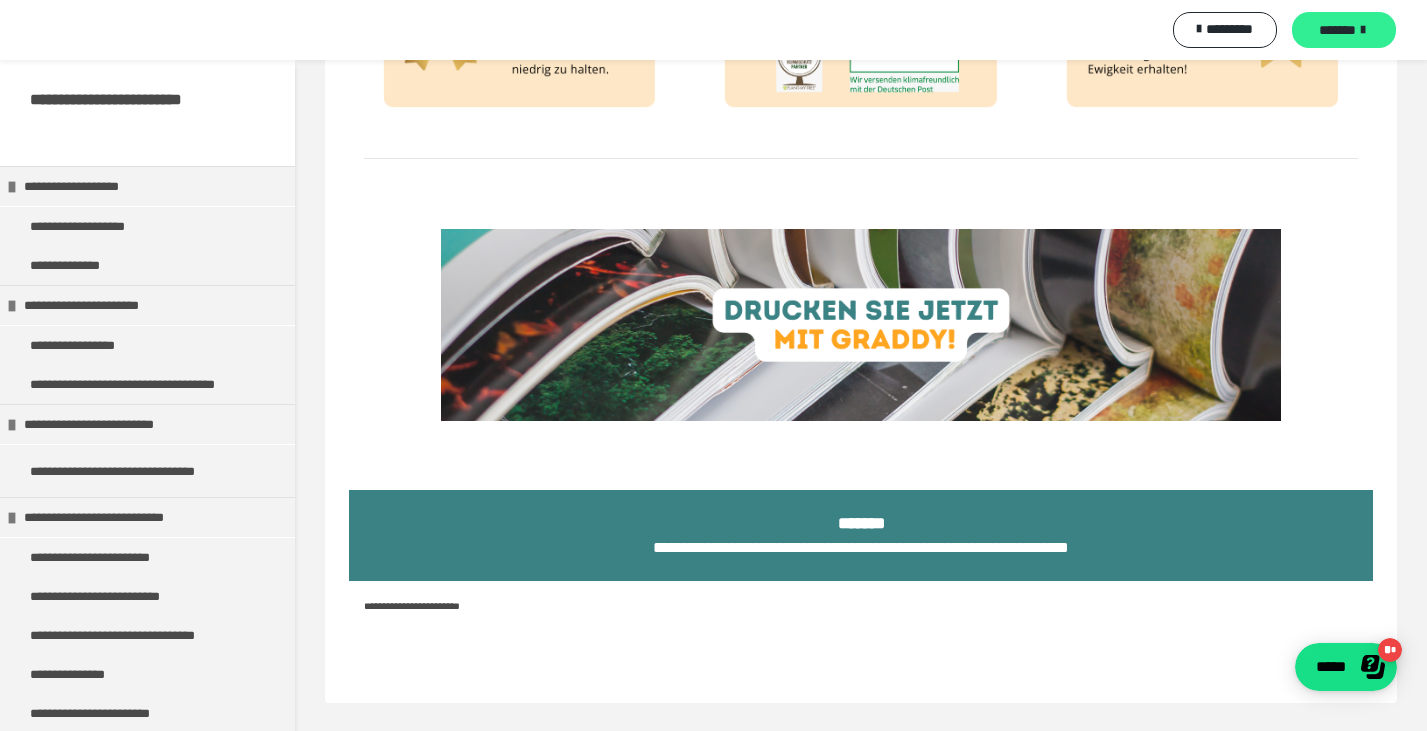 click on "*******" at bounding box center [1344, 30] 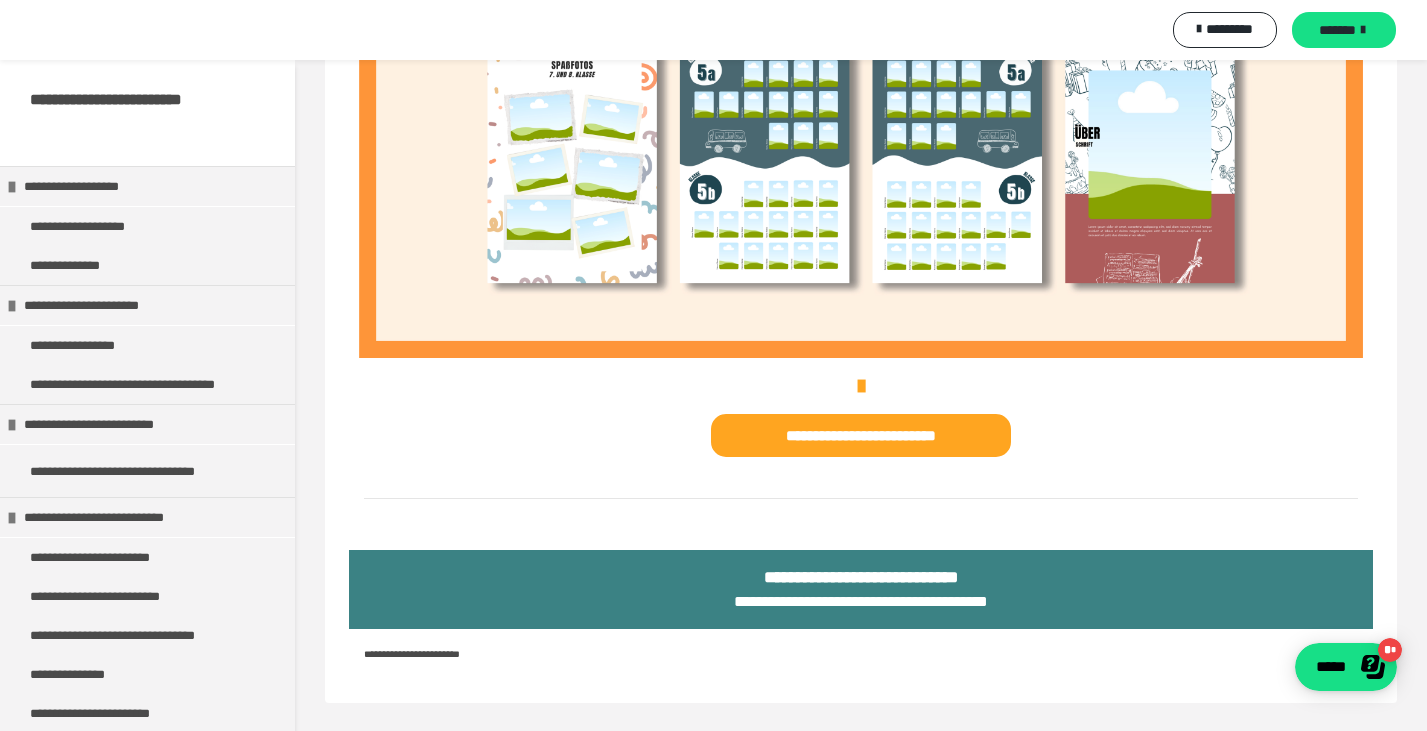 scroll, scrollTop: 855, scrollLeft: 0, axis: vertical 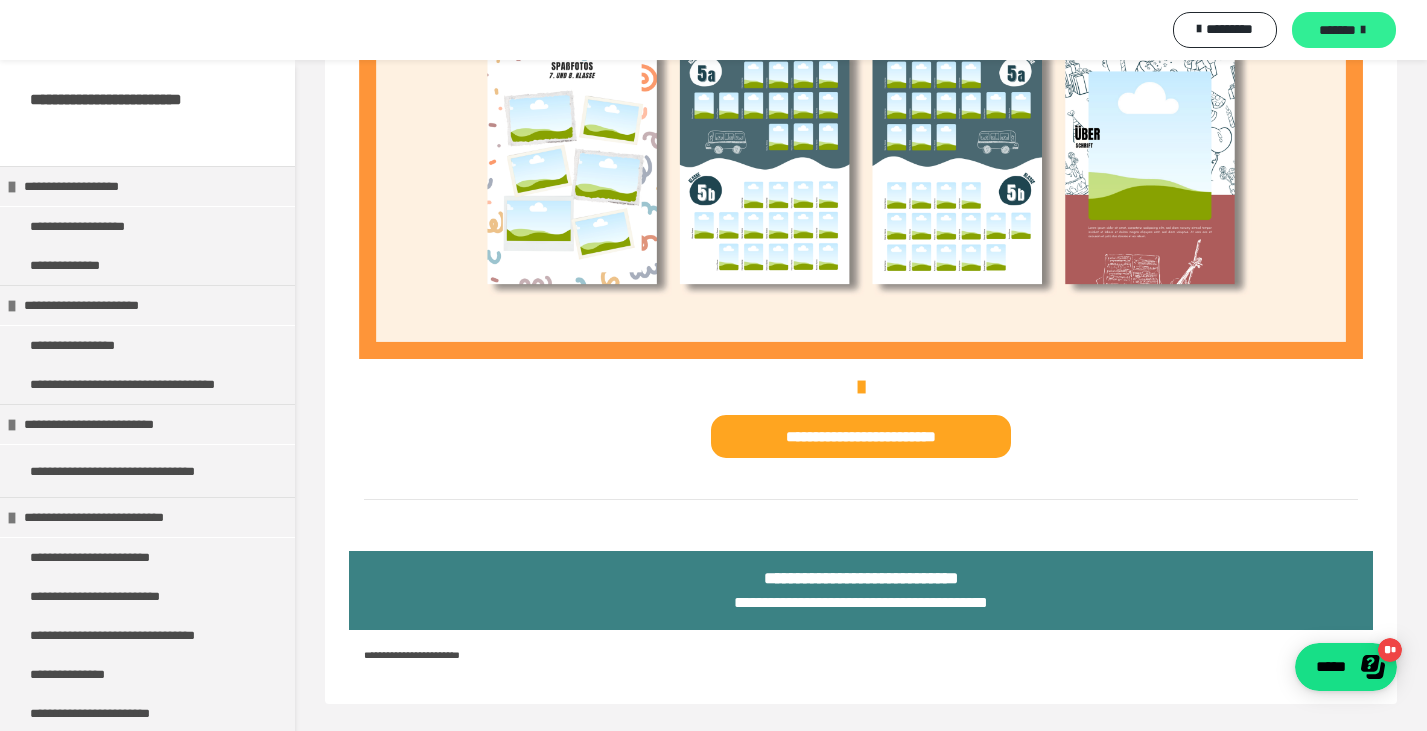 click on "*******" at bounding box center (1344, 30) 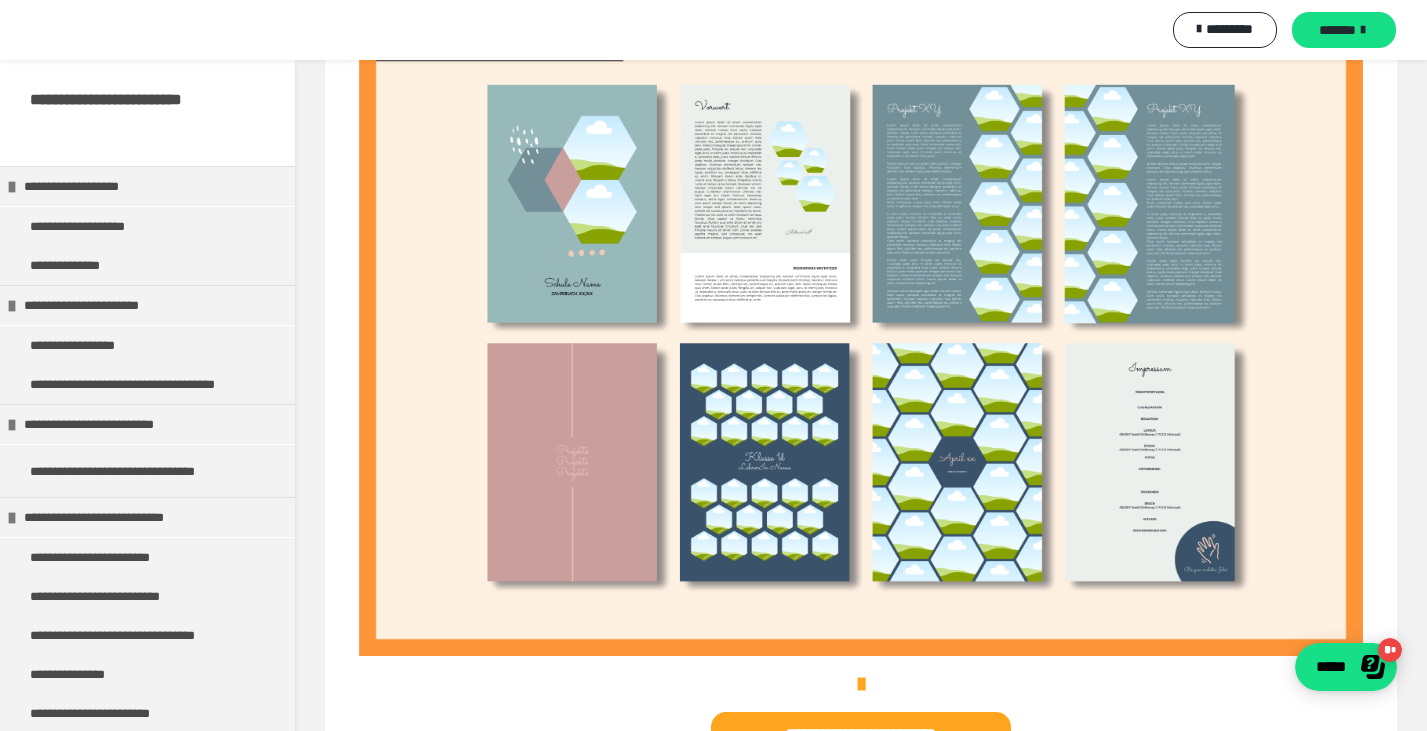 scroll, scrollTop: 483, scrollLeft: 0, axis: vertical 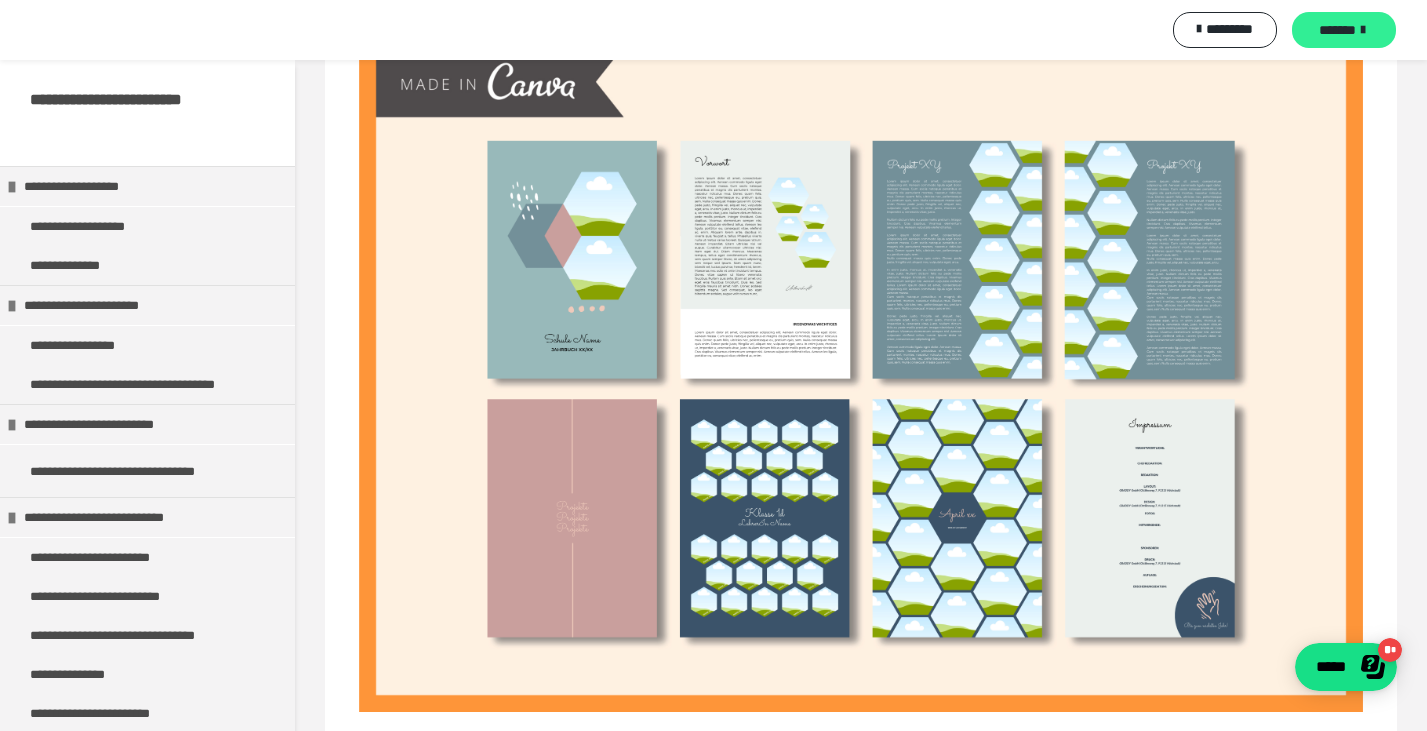 click on "*******" at bounding box center [1337, 30] 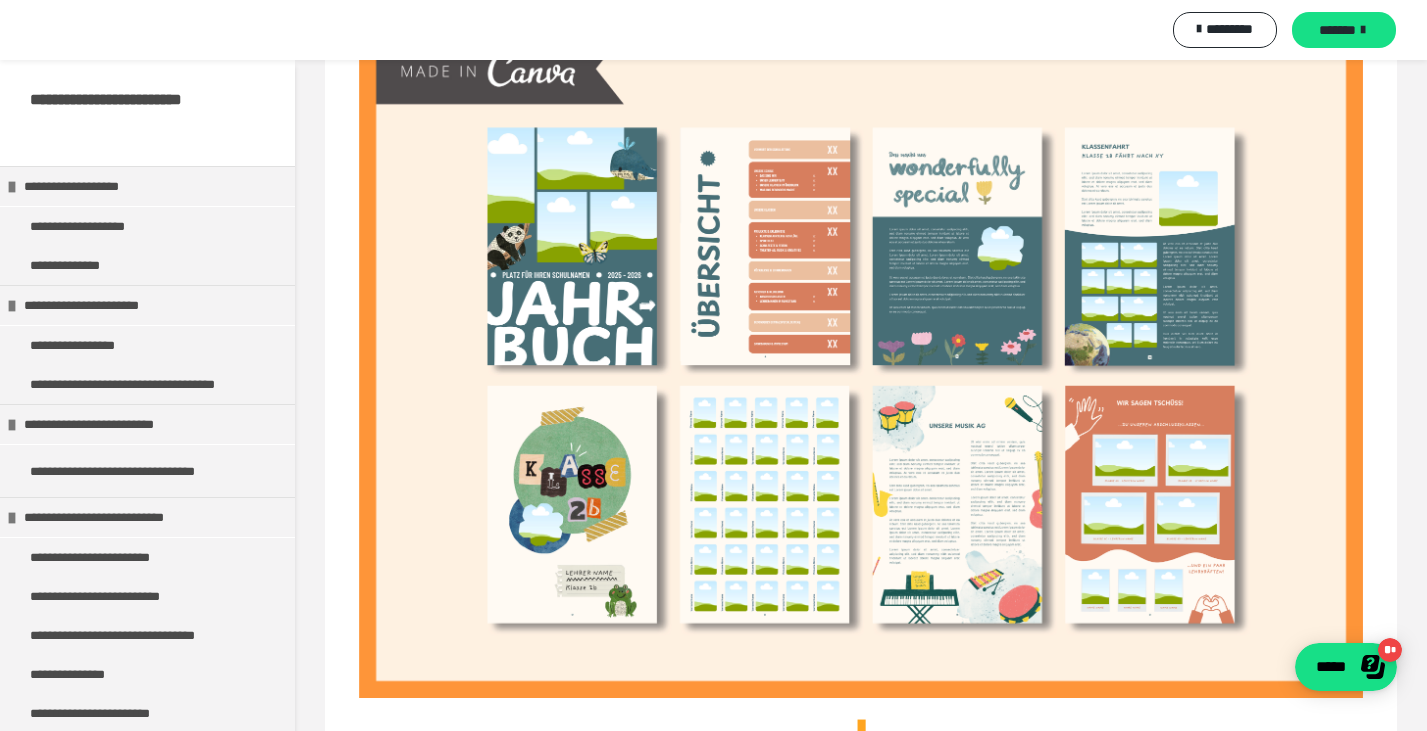 scroll, scrollTop: 514, scrollLeft: 0, axis: vertical 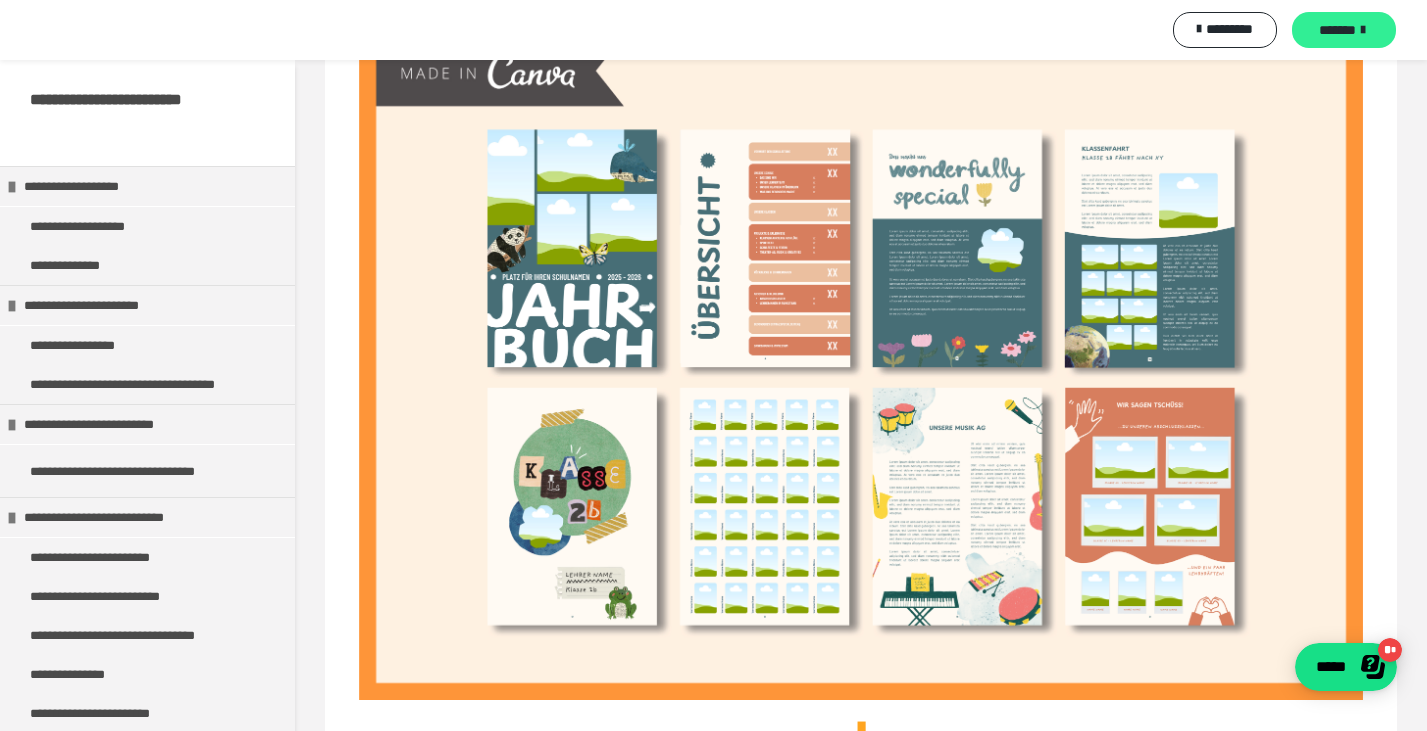 click on "*******" at bounding box center (1337, 30) 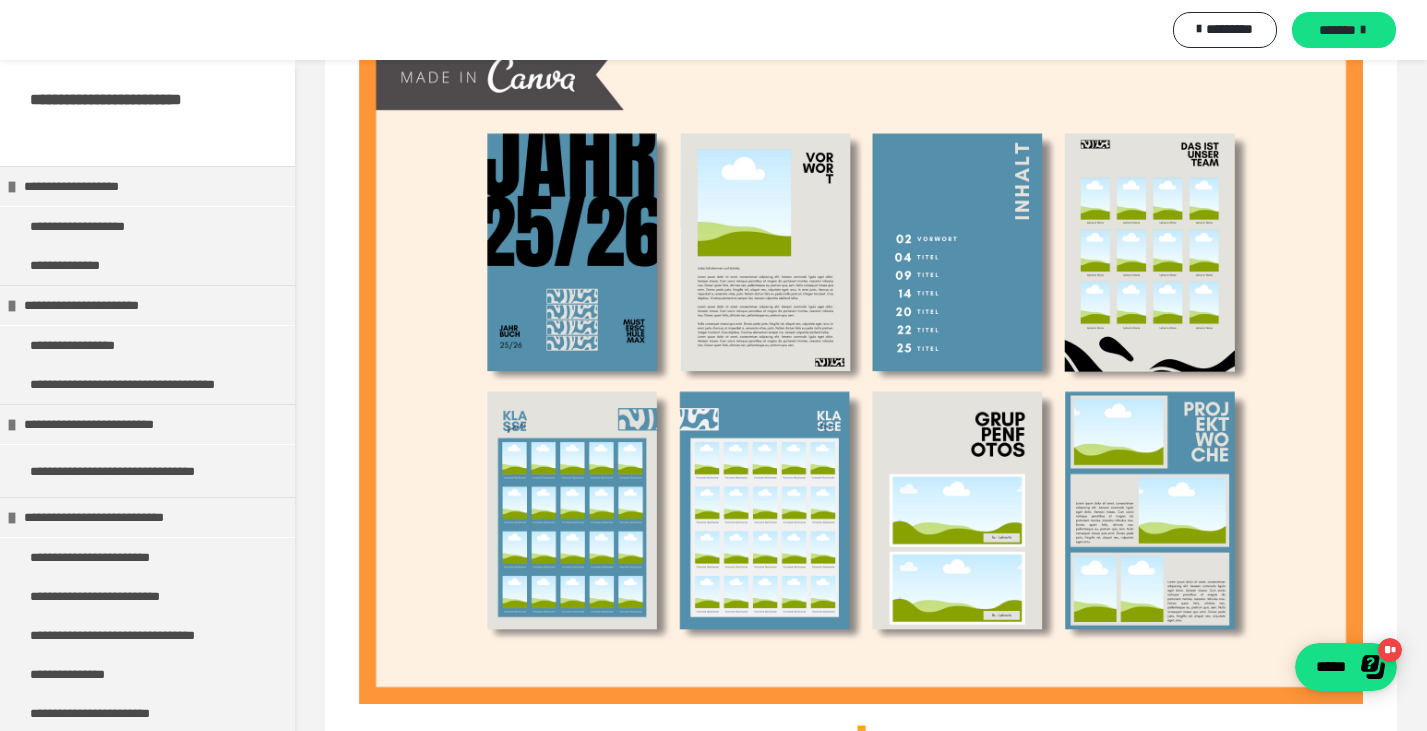 scroll, scrollTop: 514, scrollLeft: 0, axis: vertical 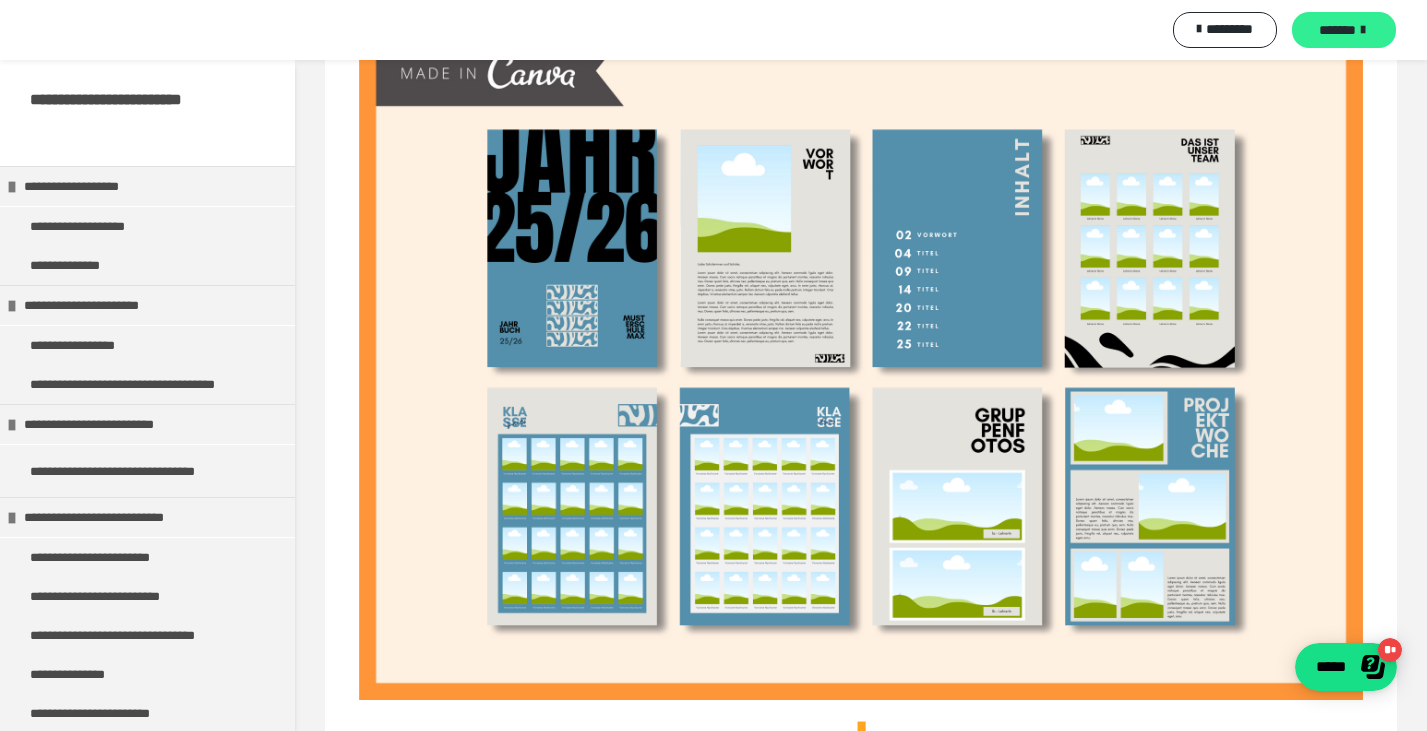 click on "*******" at bounding box center (1337, 30) 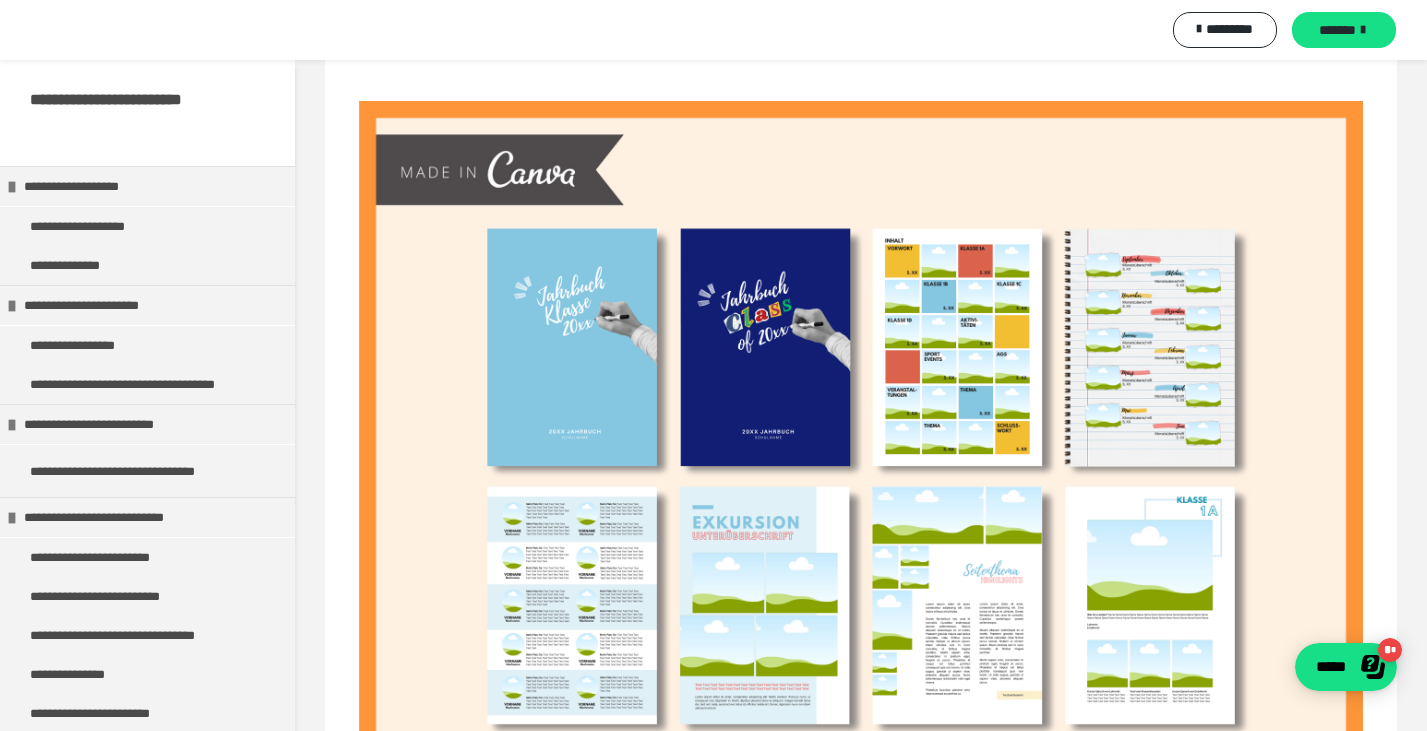 scroll, scrollTop: 500, scrollLeft: 0, axis: vertical 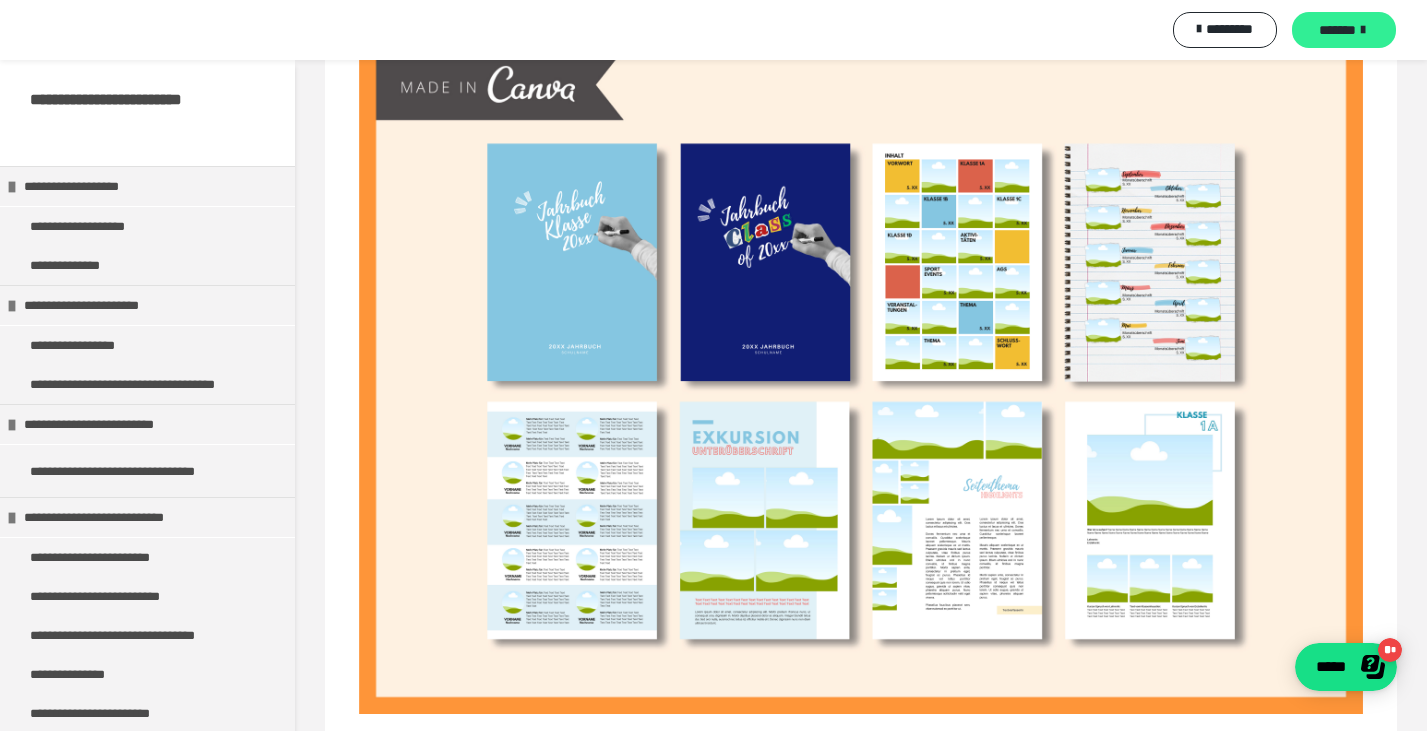 click on "*******" at bounding box center [1337, 30] 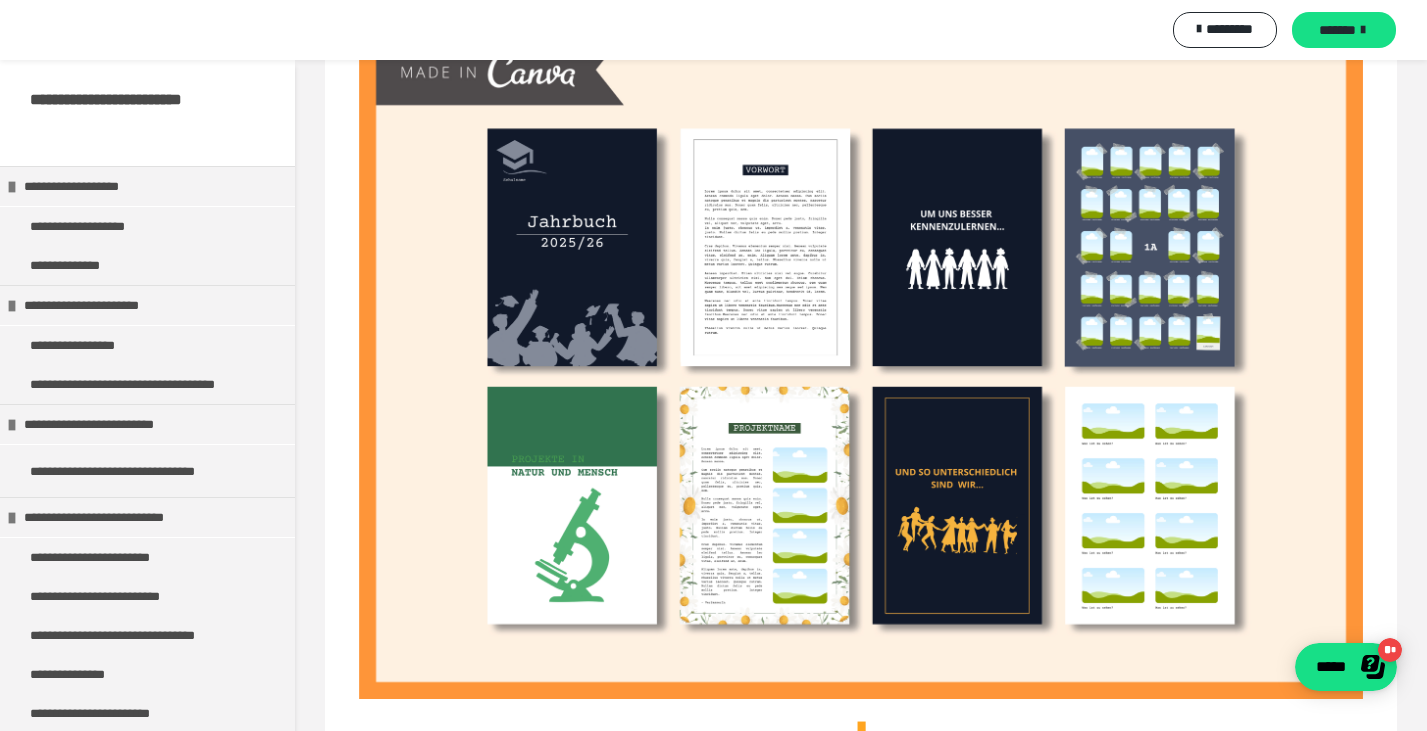 scroll, scrollTop: 500, scrollLeft: 0, axis: vertical 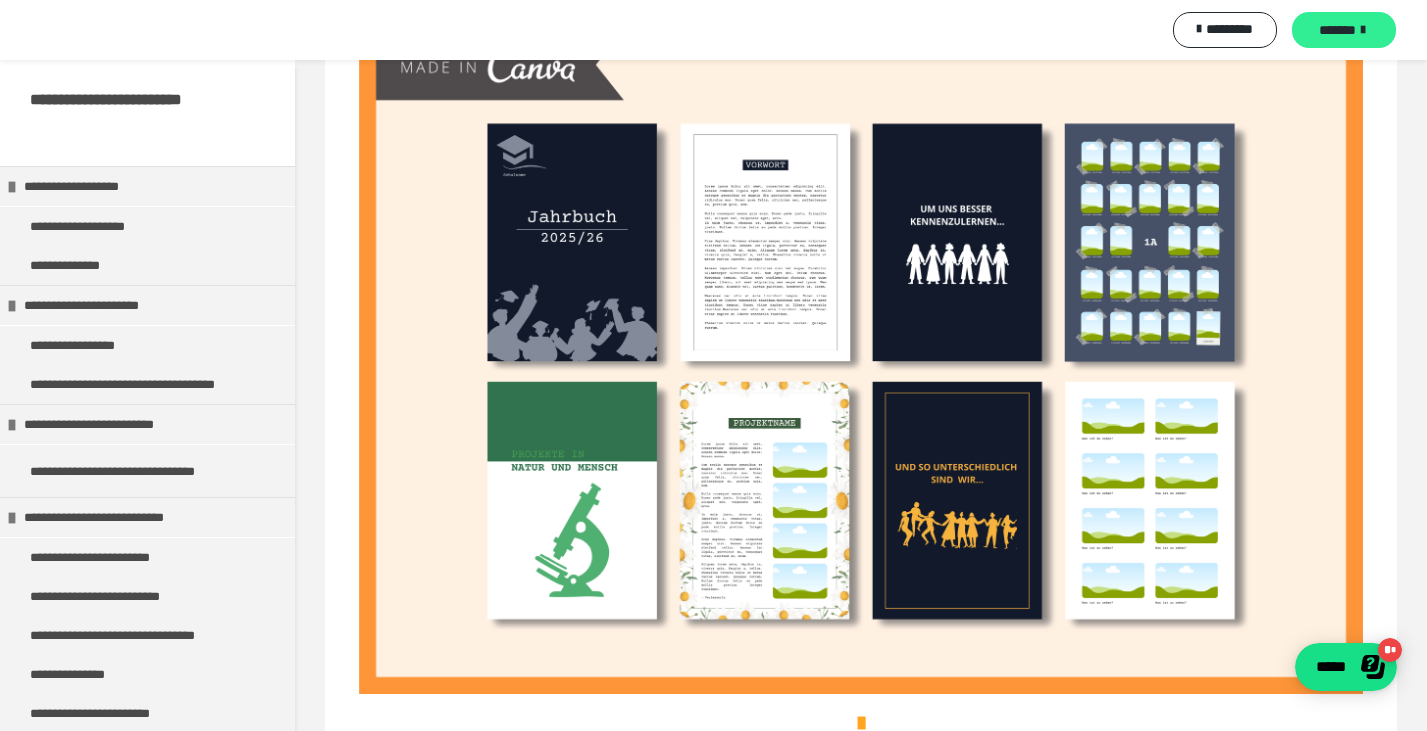 click on "*******" at bounding box center [1337, 30] 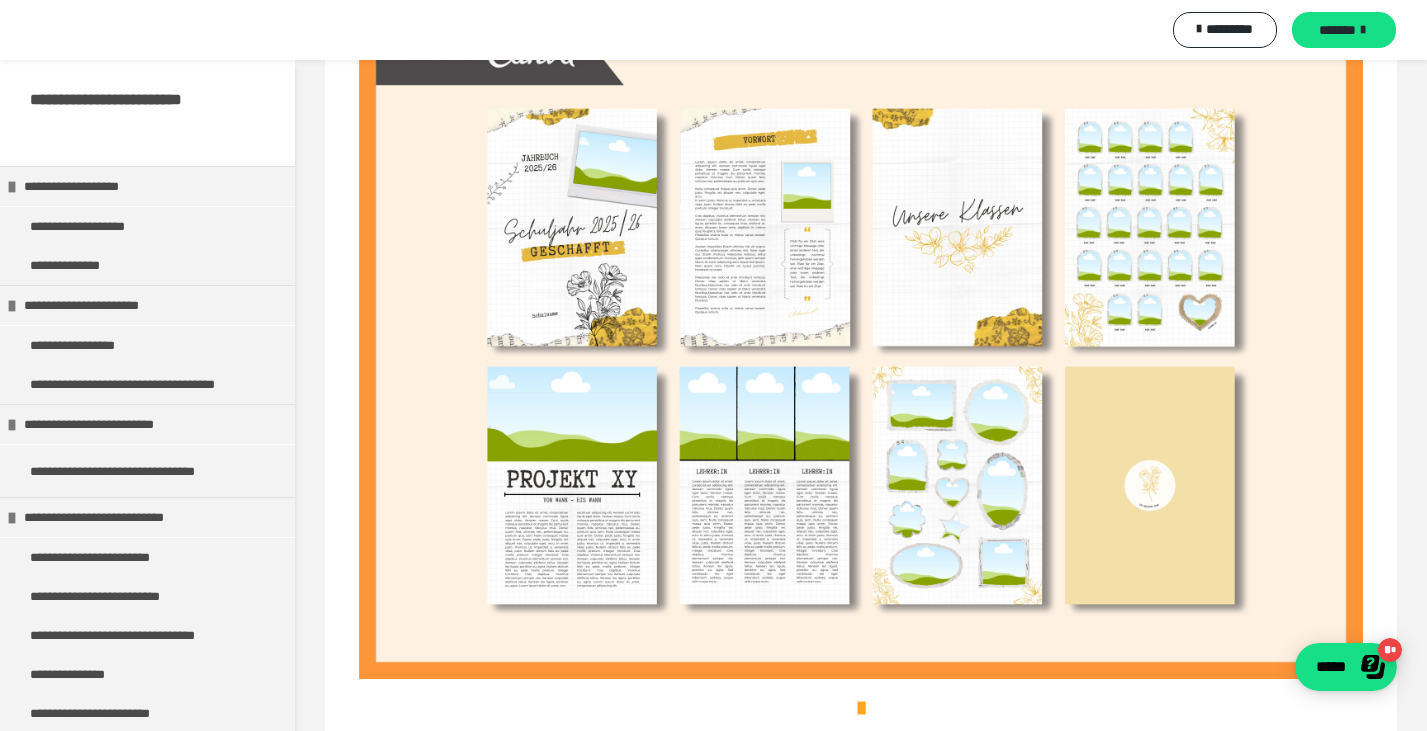 scroll, scrollTop: 516, scrollLeft: 0, axis: vertical 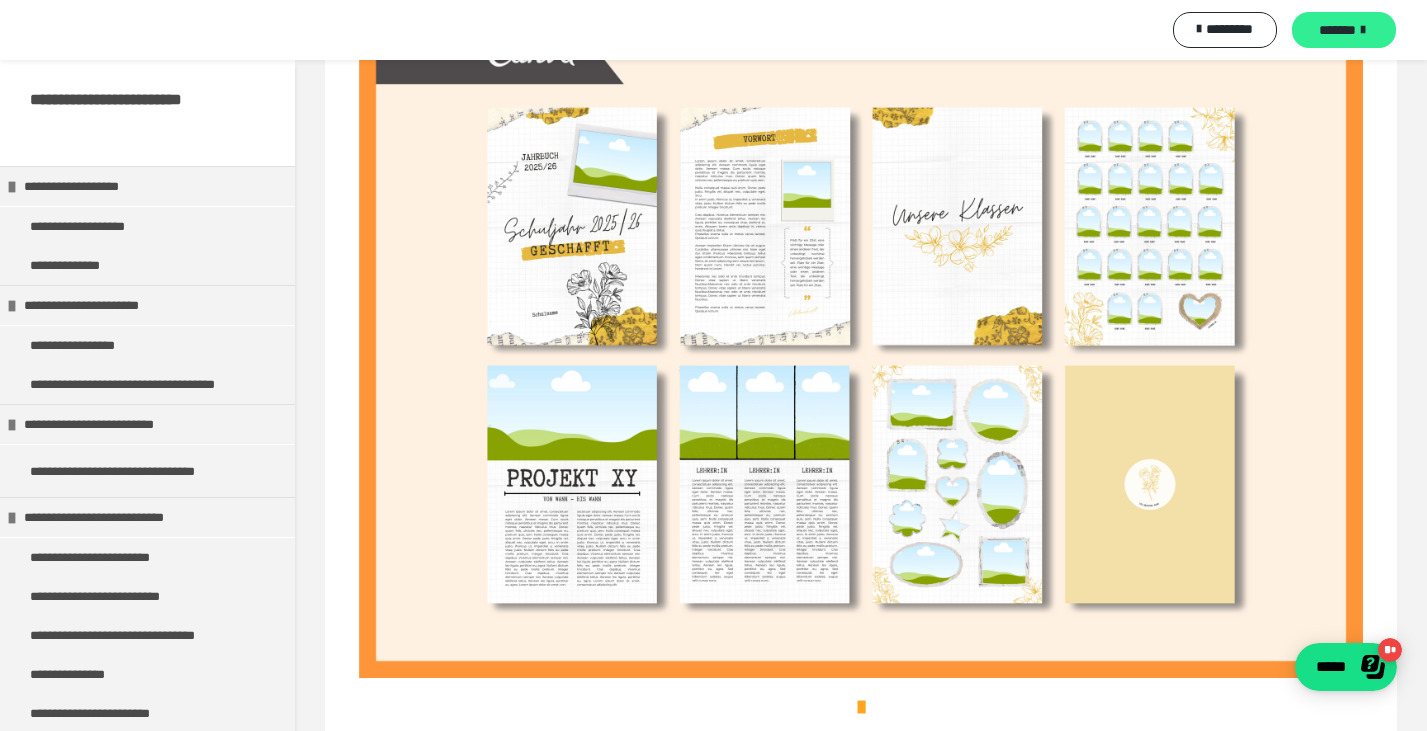 click on "*******" at bounding box center (1337, 30) 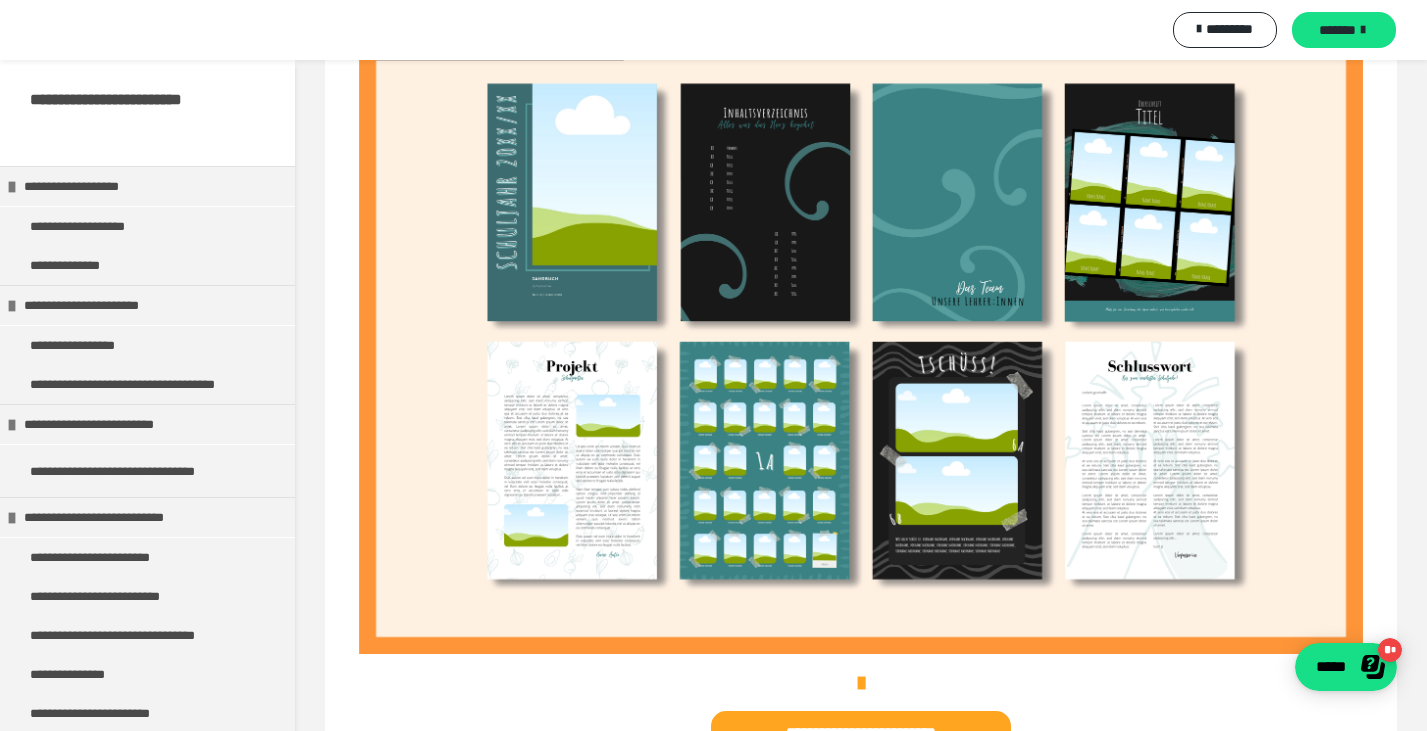 scroll, scrollTop: 511, scrollLeft: 0, axis: vertical 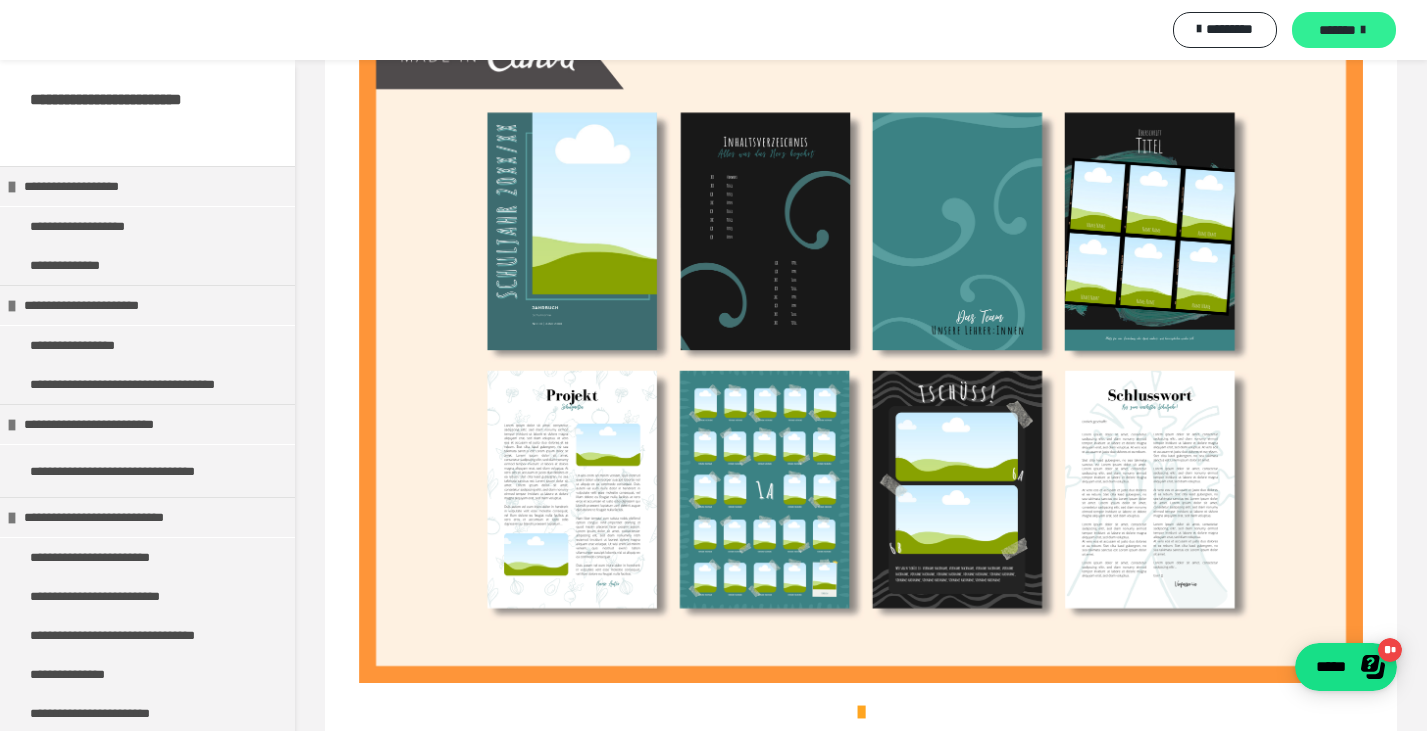click on "*******" at bounding box center (1337, 30) 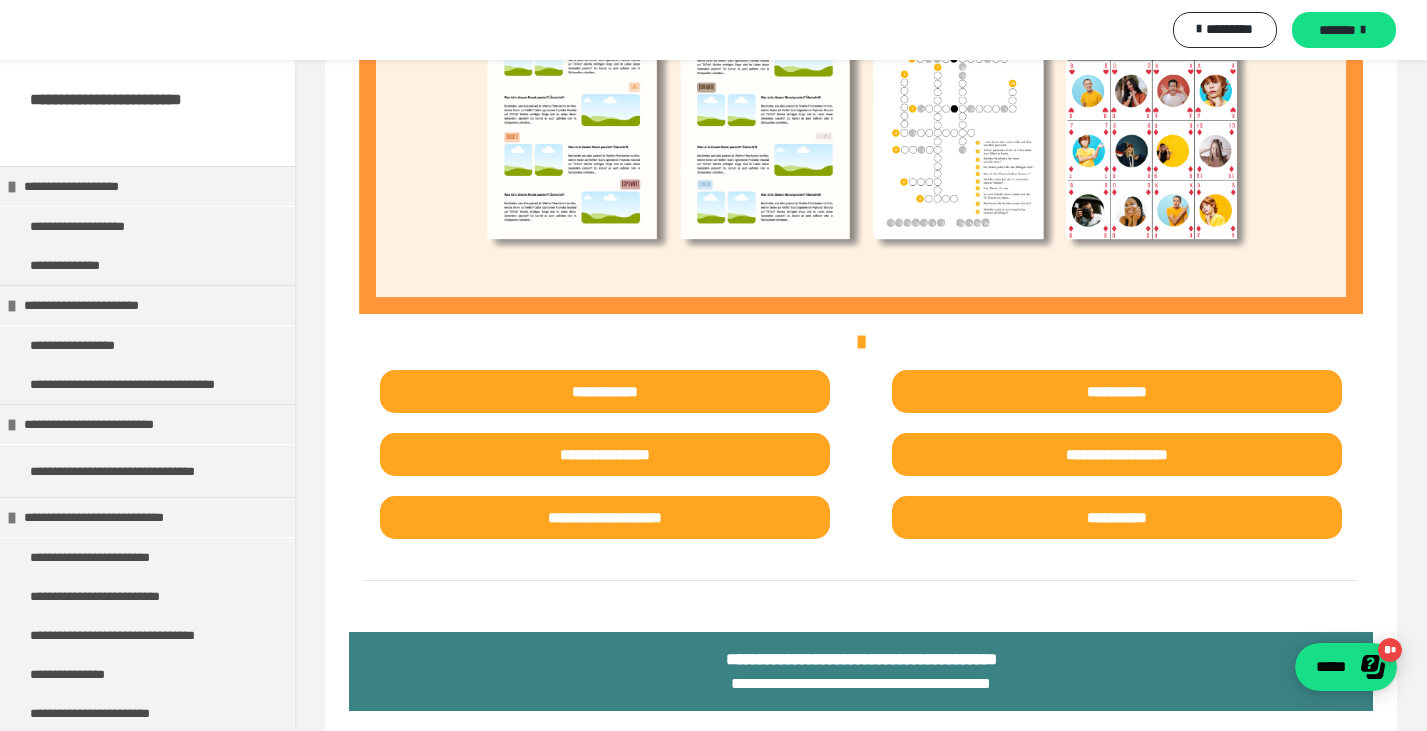 scroll, scrollTop: 872, scrollLeft: 0, axis: vertical 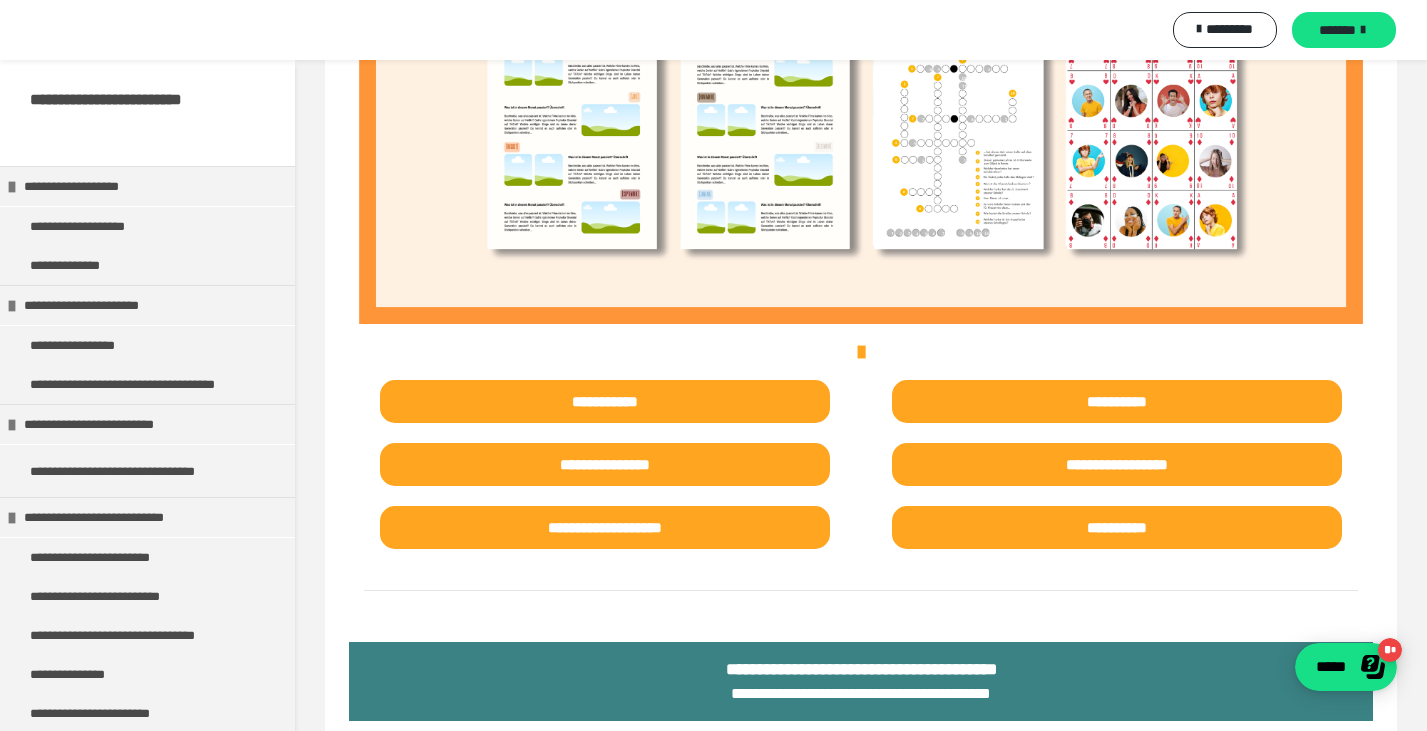 click at bounding box center (861, -25) 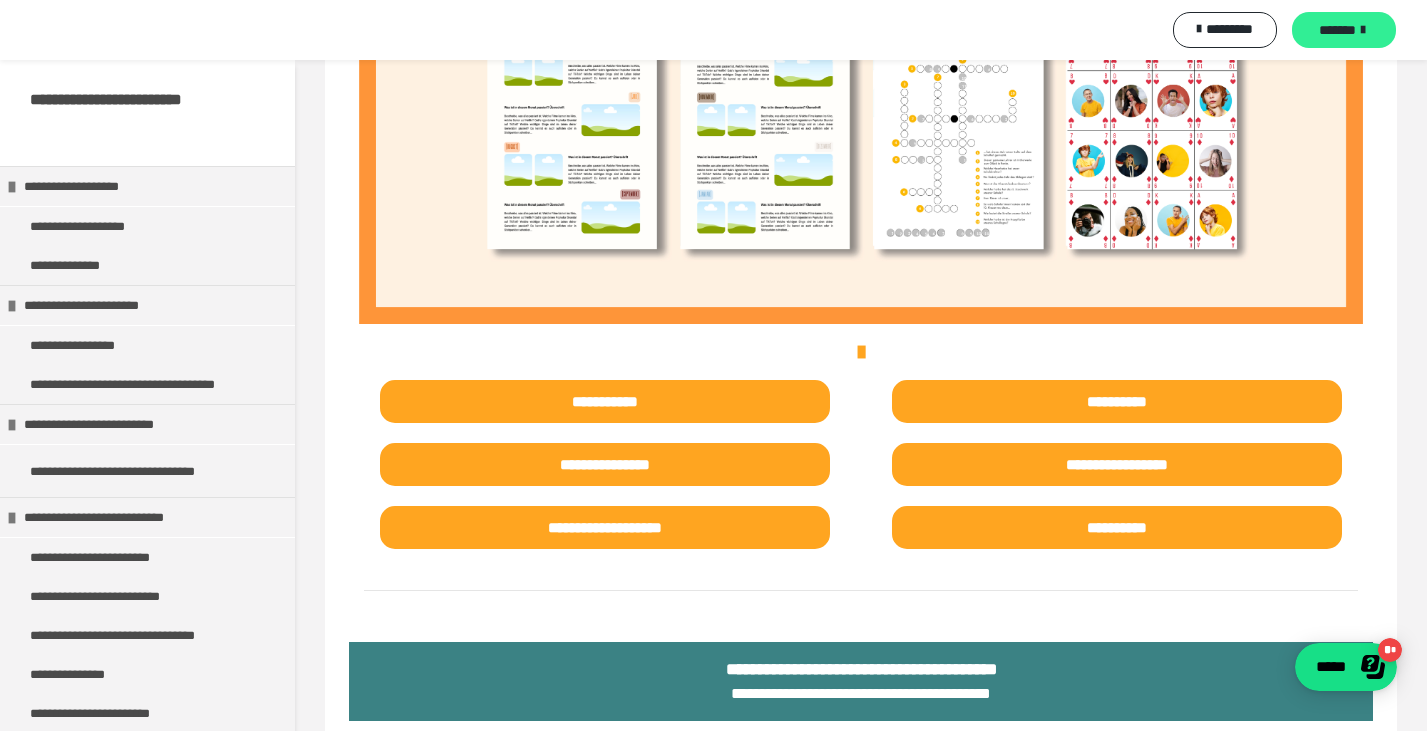 click on "*******" at bounding box center (1337, 30) 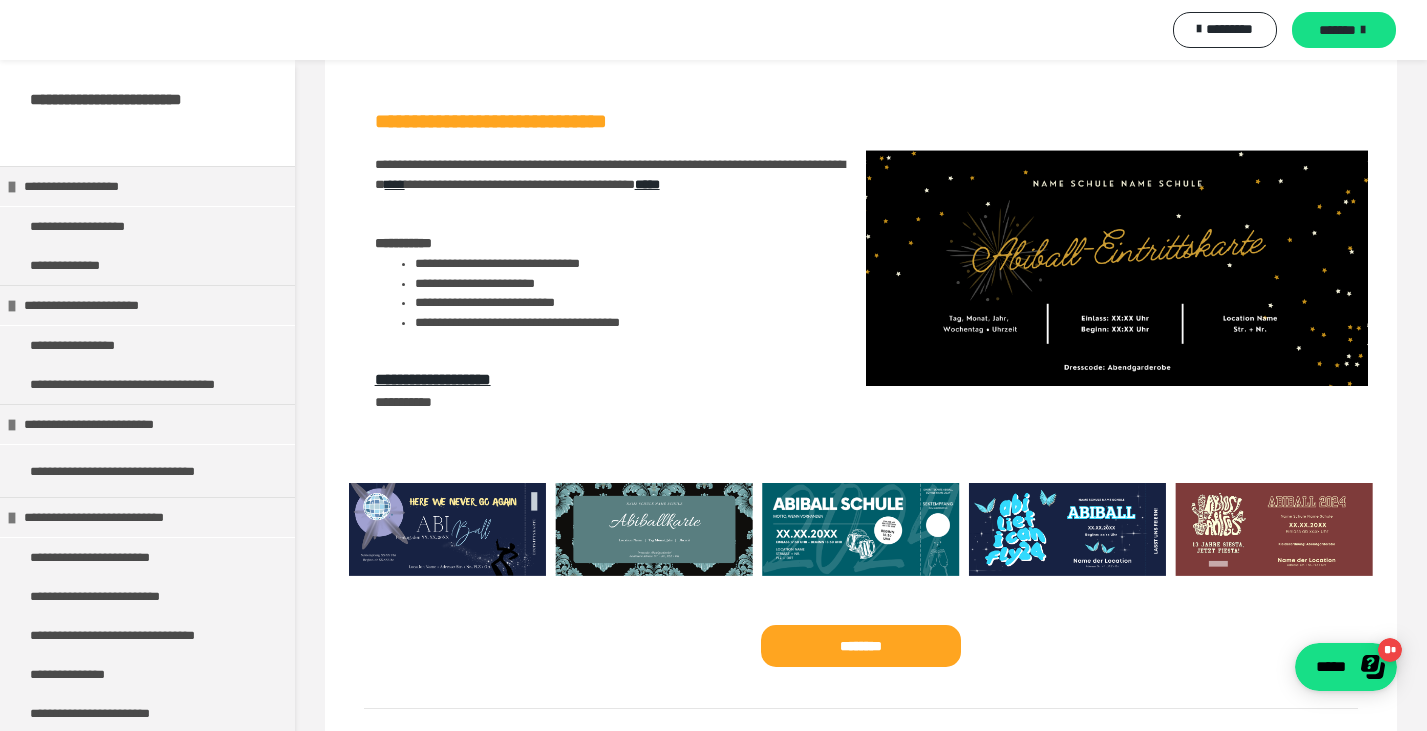 scroll, scrollTop: 253, scrollLeft: 0, axis: vertical 